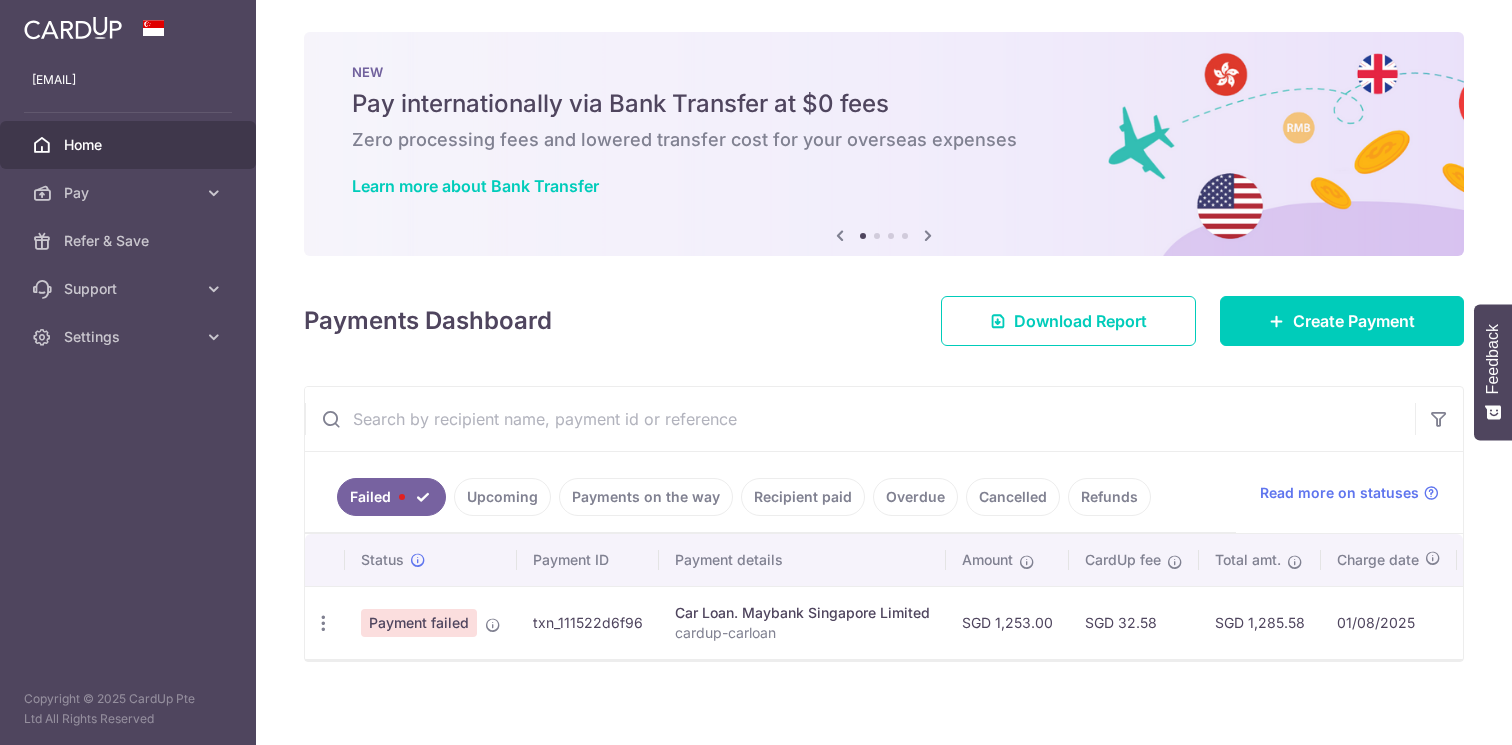 scroll, scrollTop: 0, scrollLeft: 0, axis: both 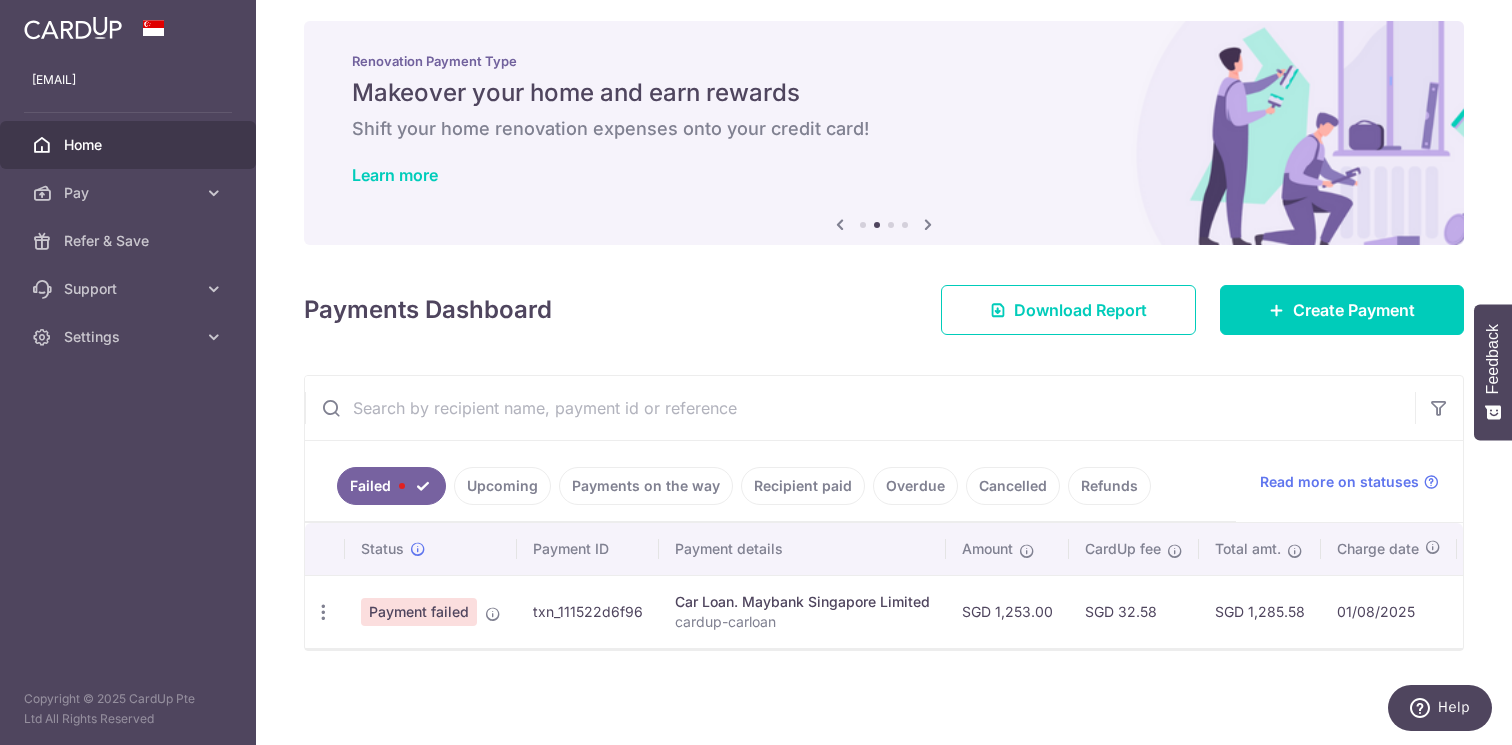 click on "Payment failed" at bounding box center [419, 612] 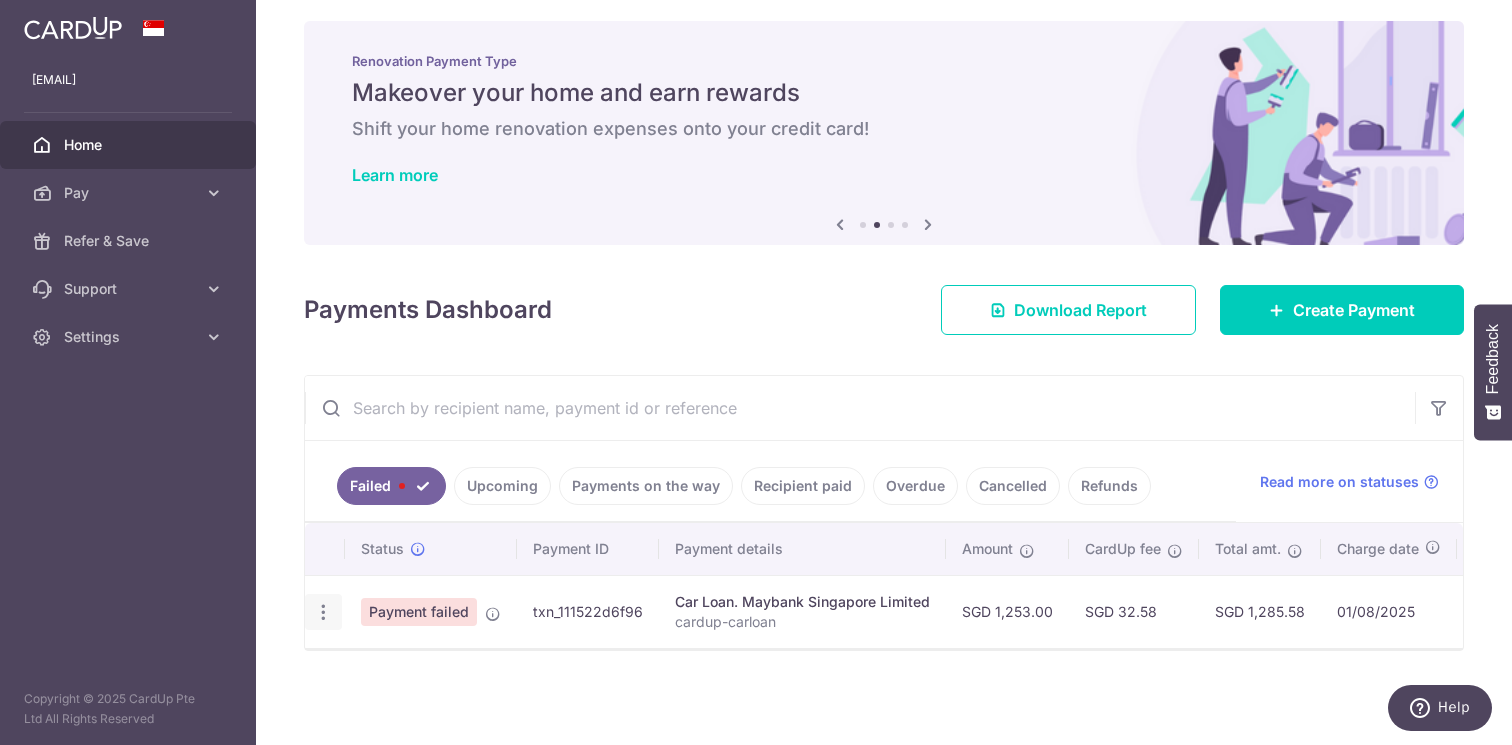 click on "Update payment
Upload doc" at bounding box center [323, 612] 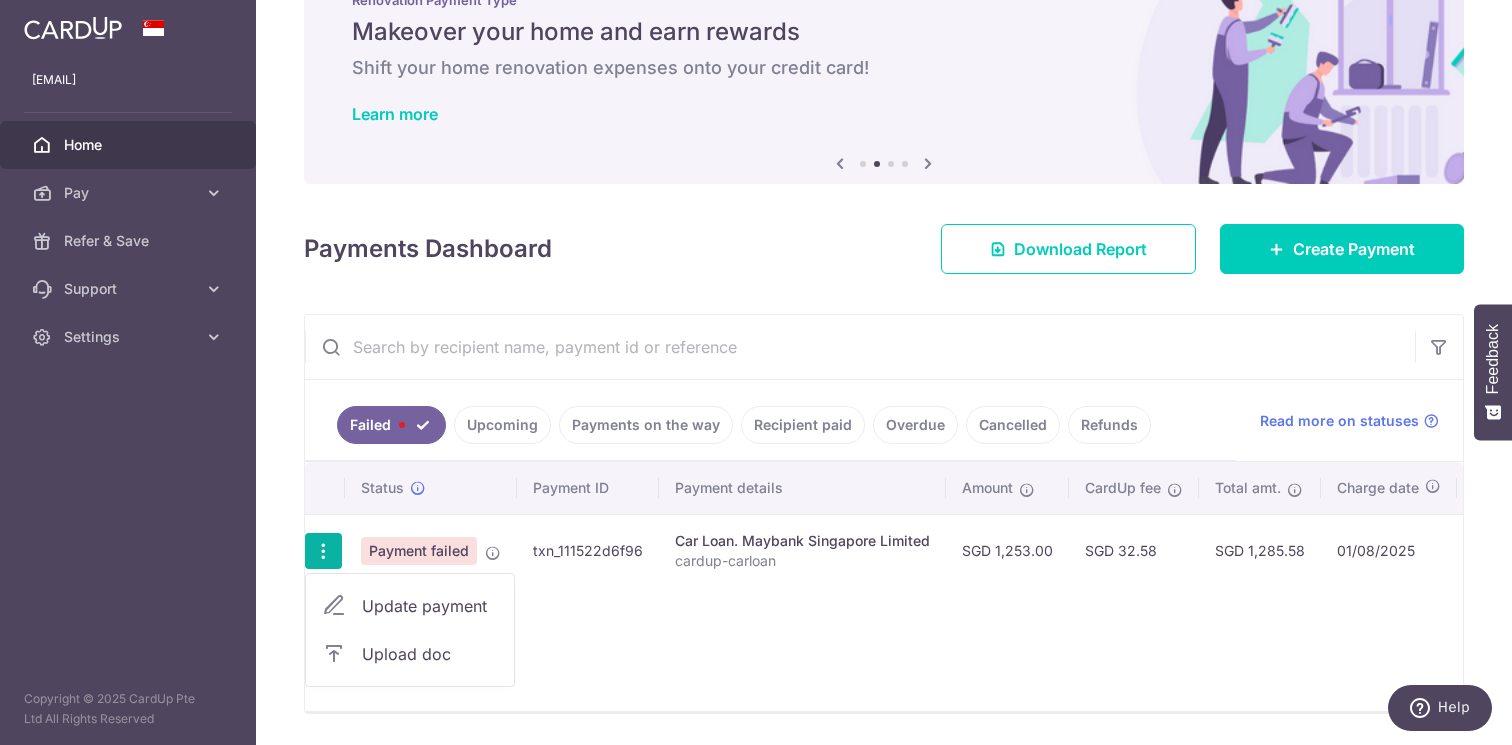 click on "Update payment" at bounding box center (430, 606) 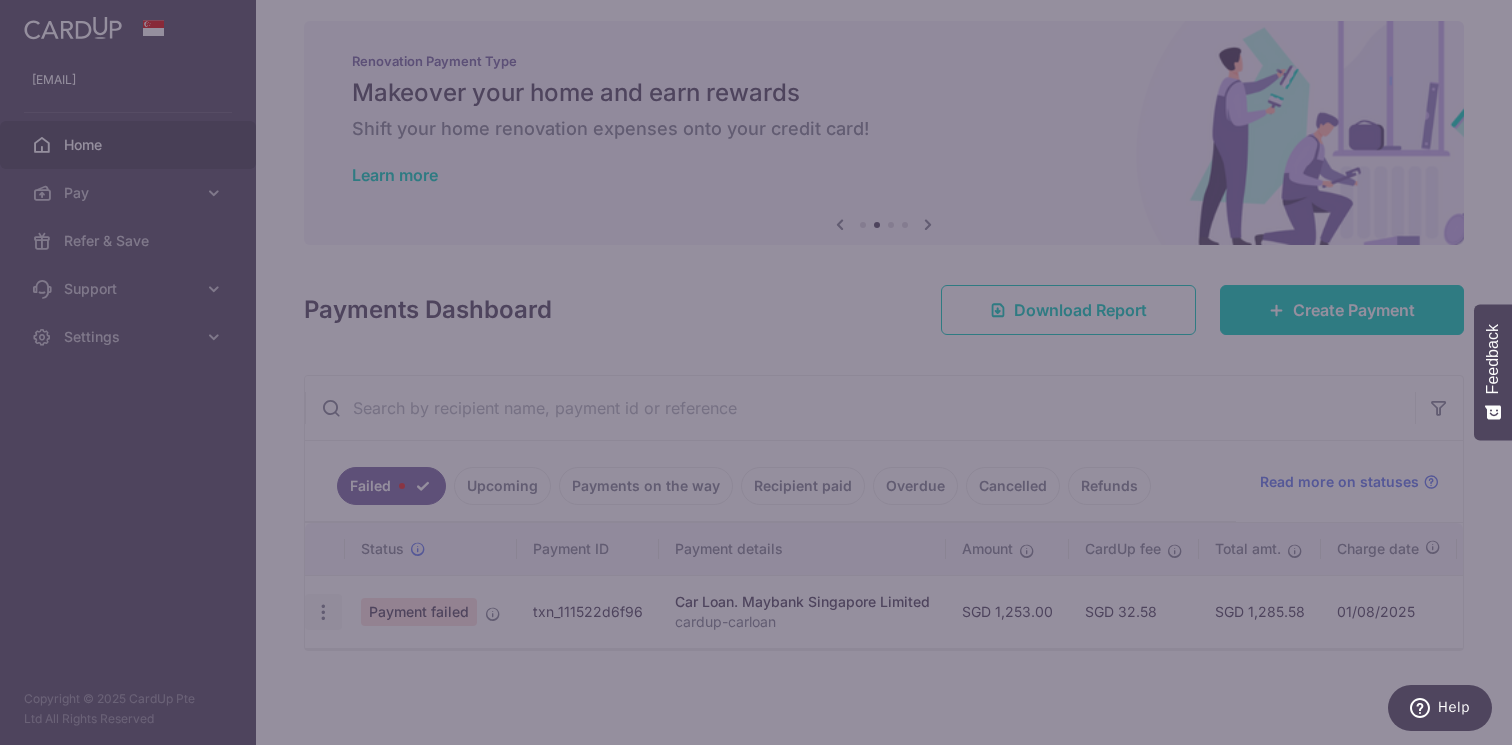 scroll, scrollTop: 11, scrollLeft: 0, axis: vertical 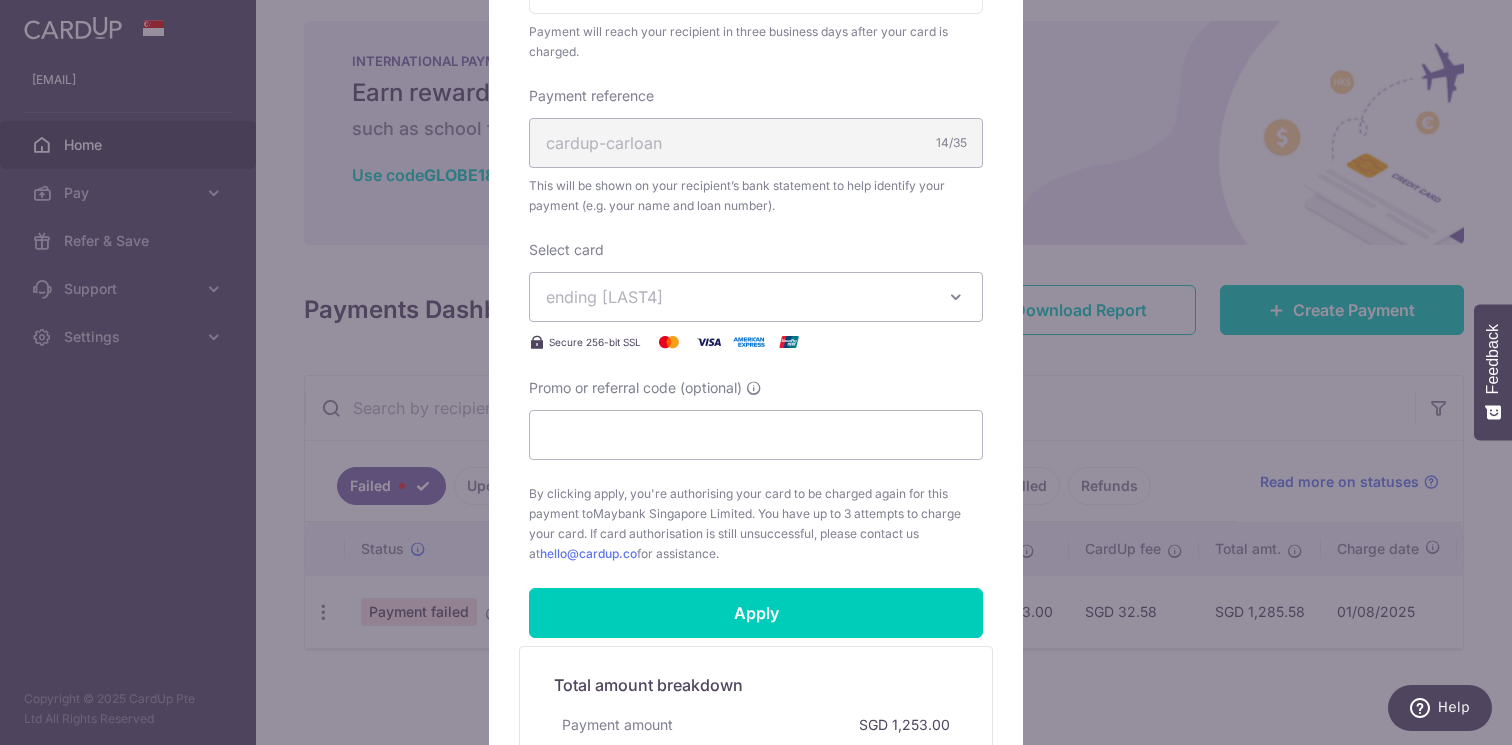 click on "ending [LAST4]" at bounding box center [738, 297] 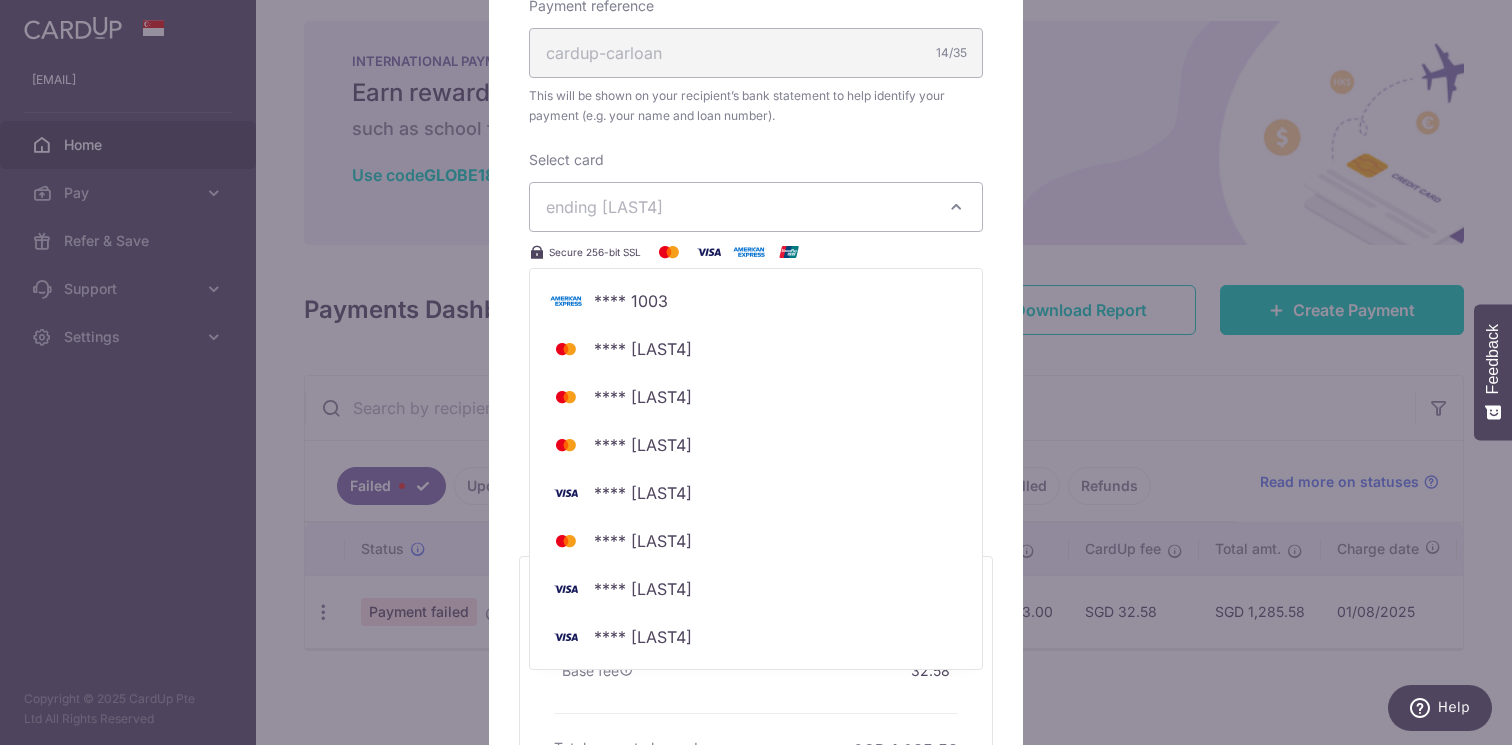 scroll, scrollTop: 688, scrollLeft: 0, axis: vertical 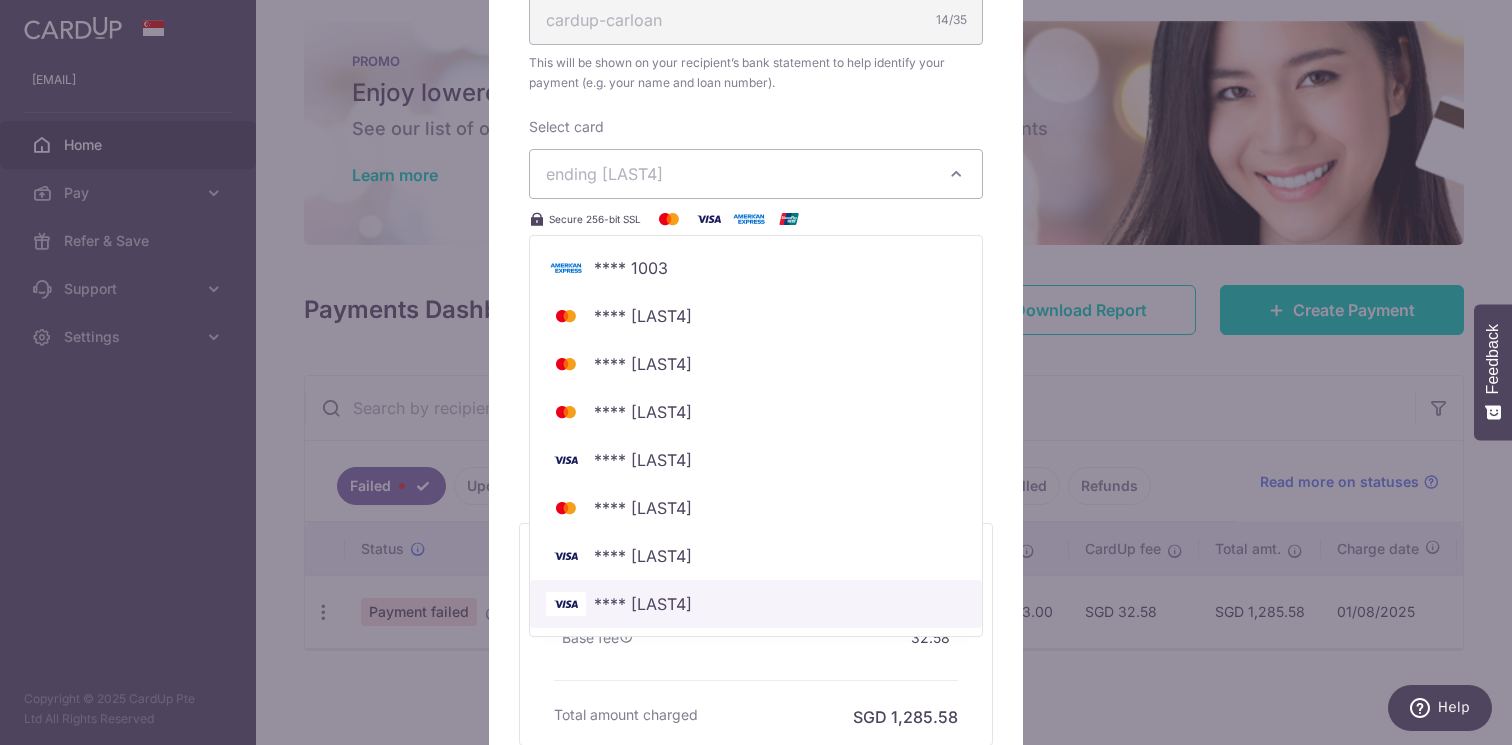 click on "**** [LAST4]" at bounding box center [756, 604] 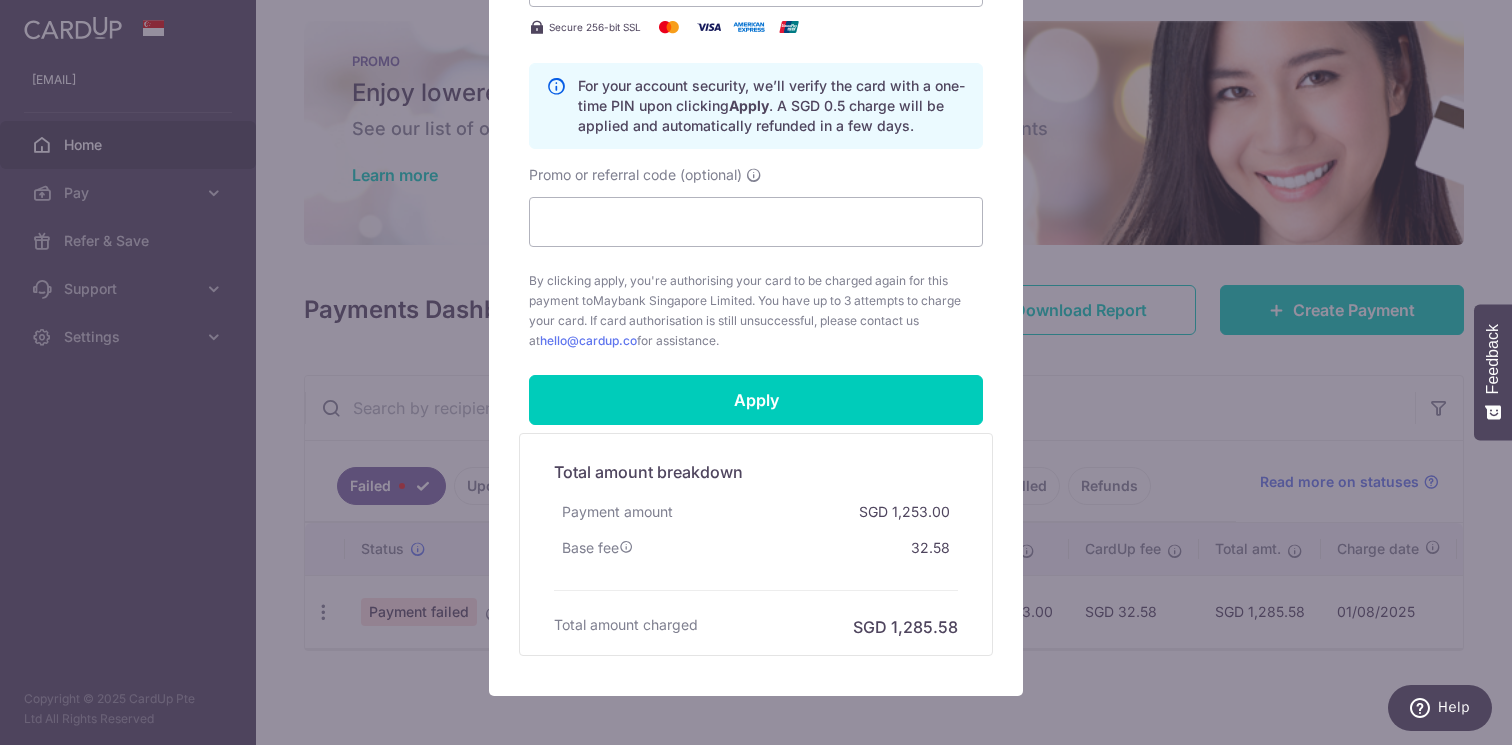 scroll, scrollTop: 862, scrollLeft: 0, axis: vertical 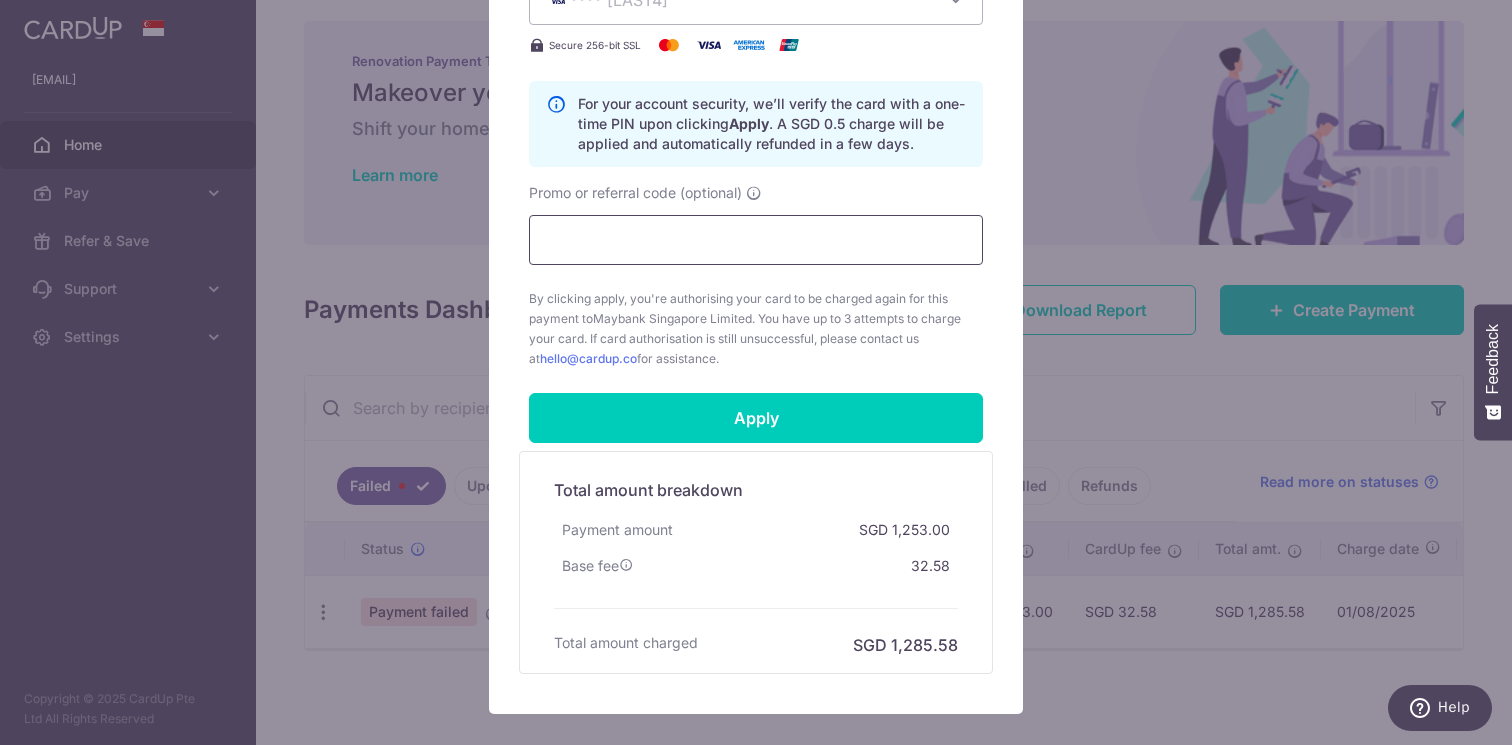 click on "Promo or referral code (optional)" at bounding box center [756, 240] 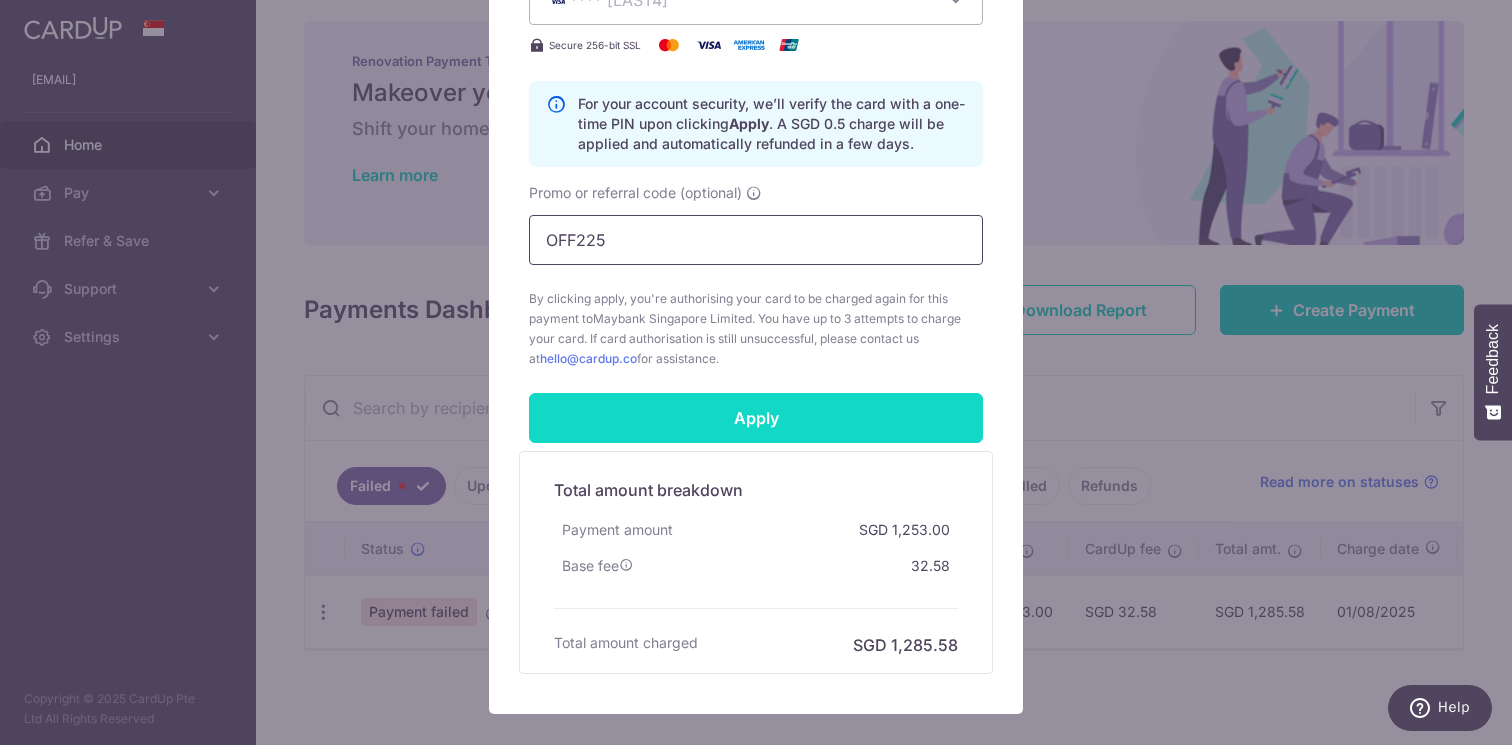 type on "OFF225" 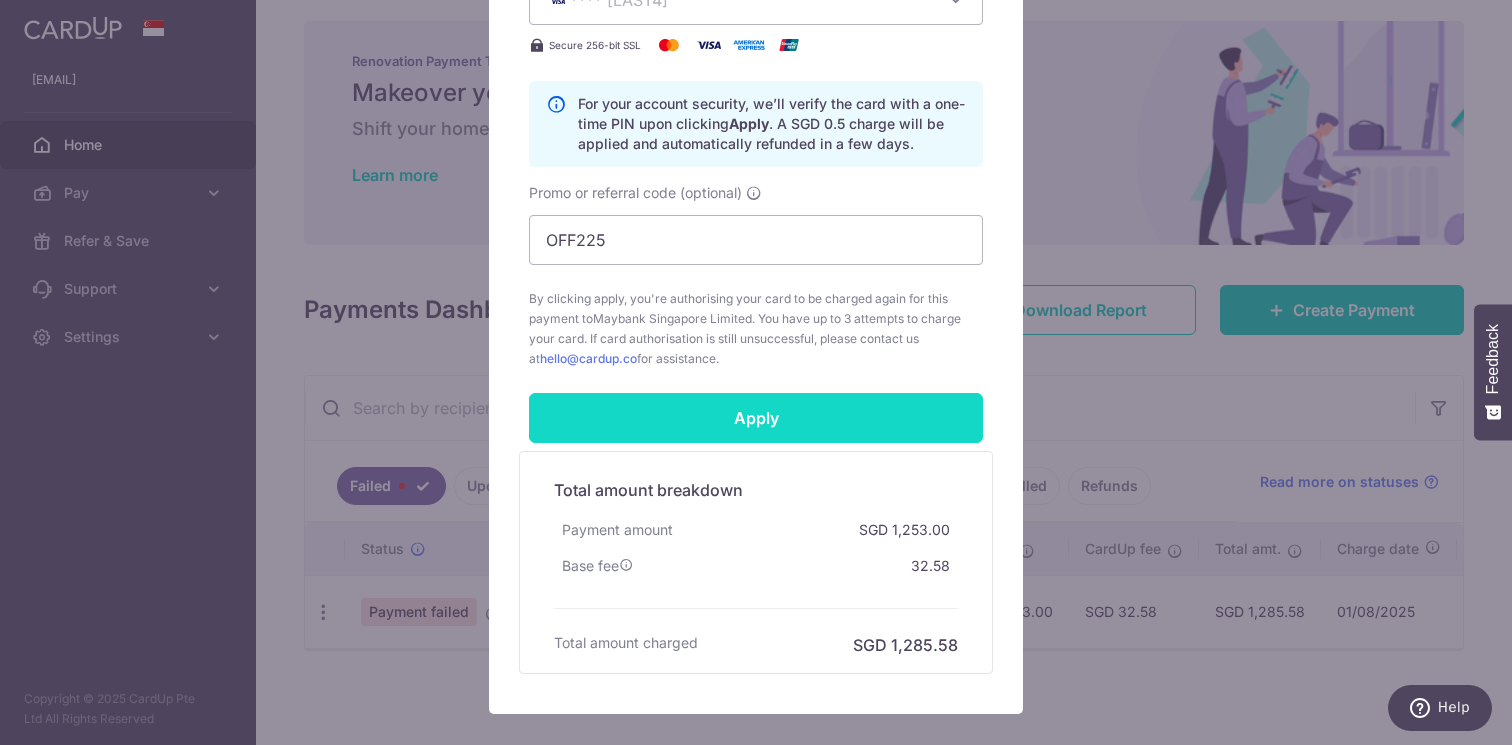 click on "Apply" at bounding box center (756, 418) 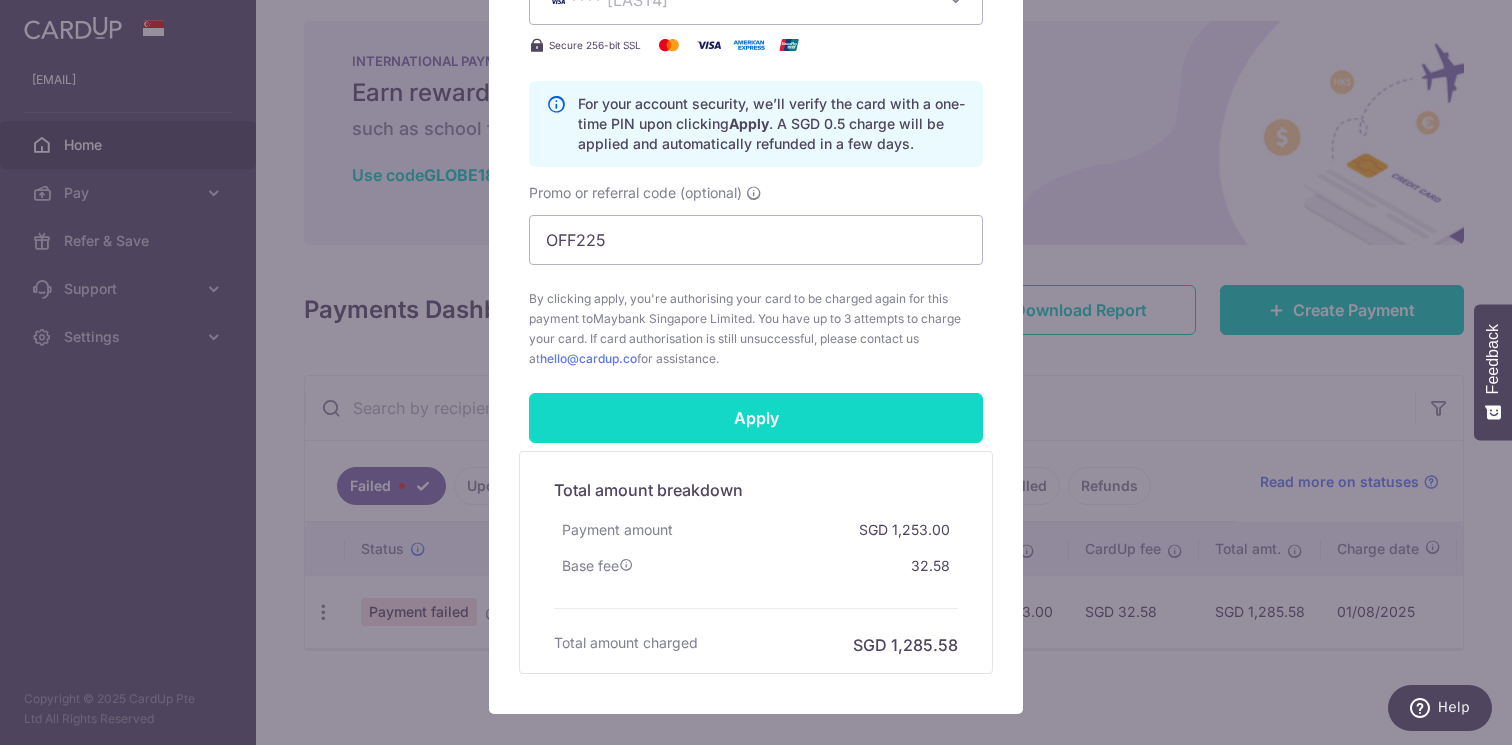 click on "Apply" at bounding box center [756, 418] 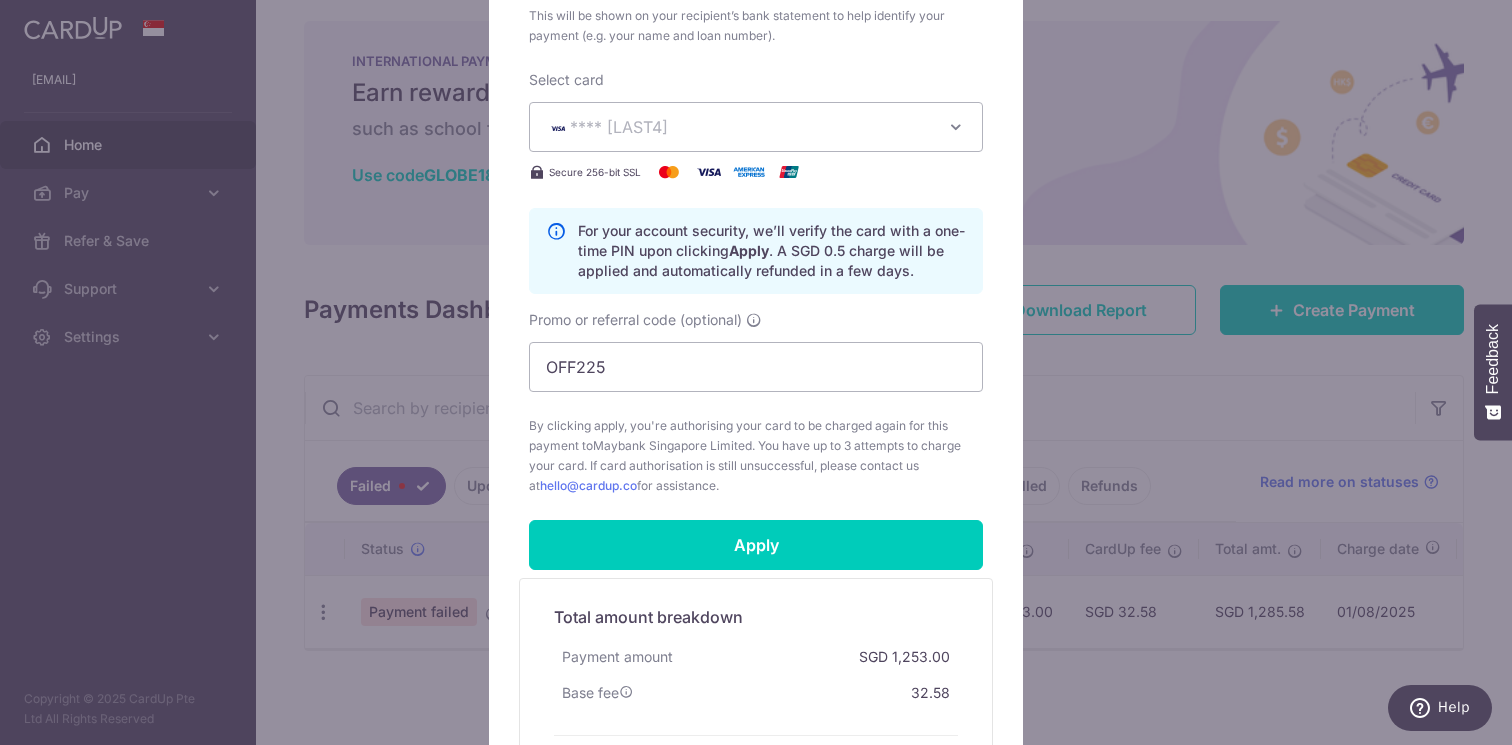 scroll, scrollTop: 641, scrollLeft: 0, axis: vertical 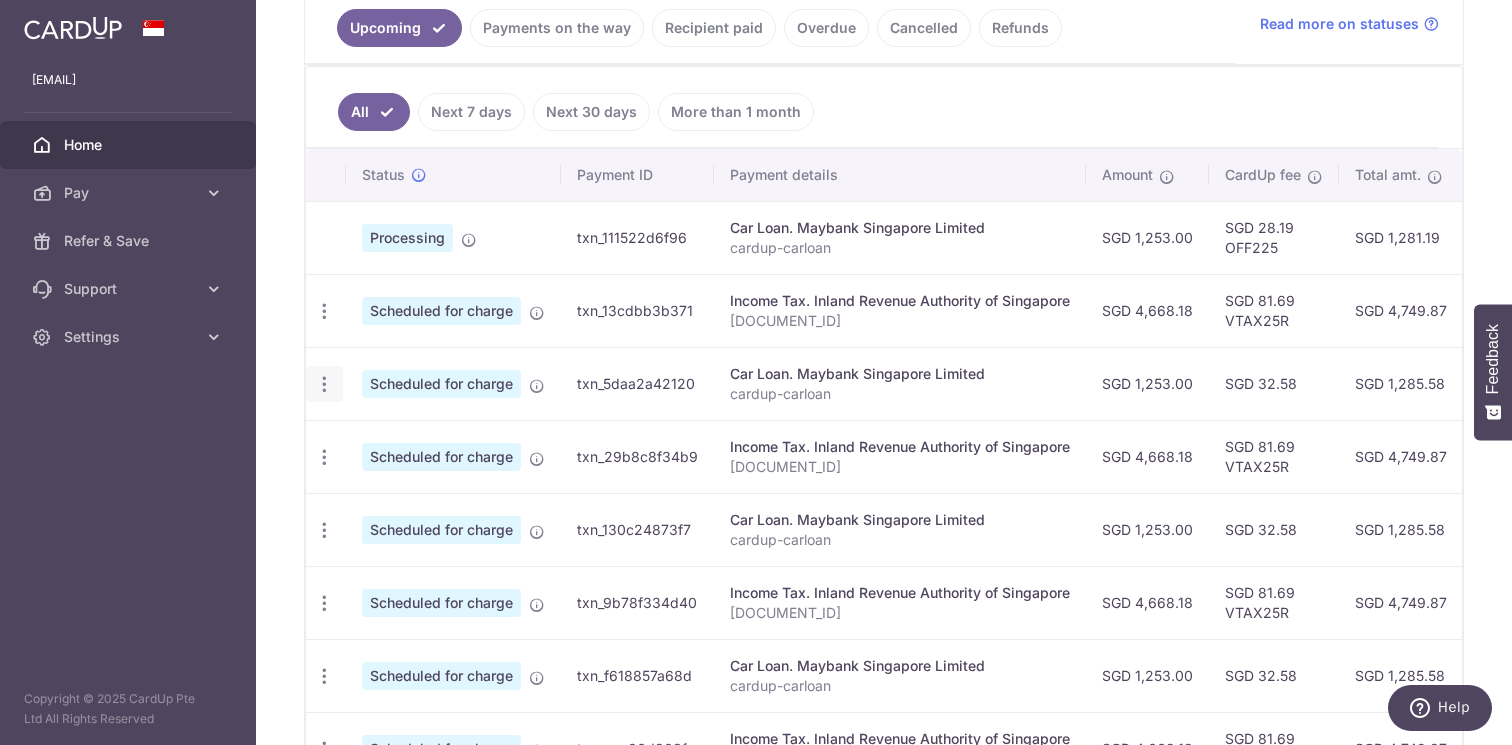 click at bounding box center [324, 311] 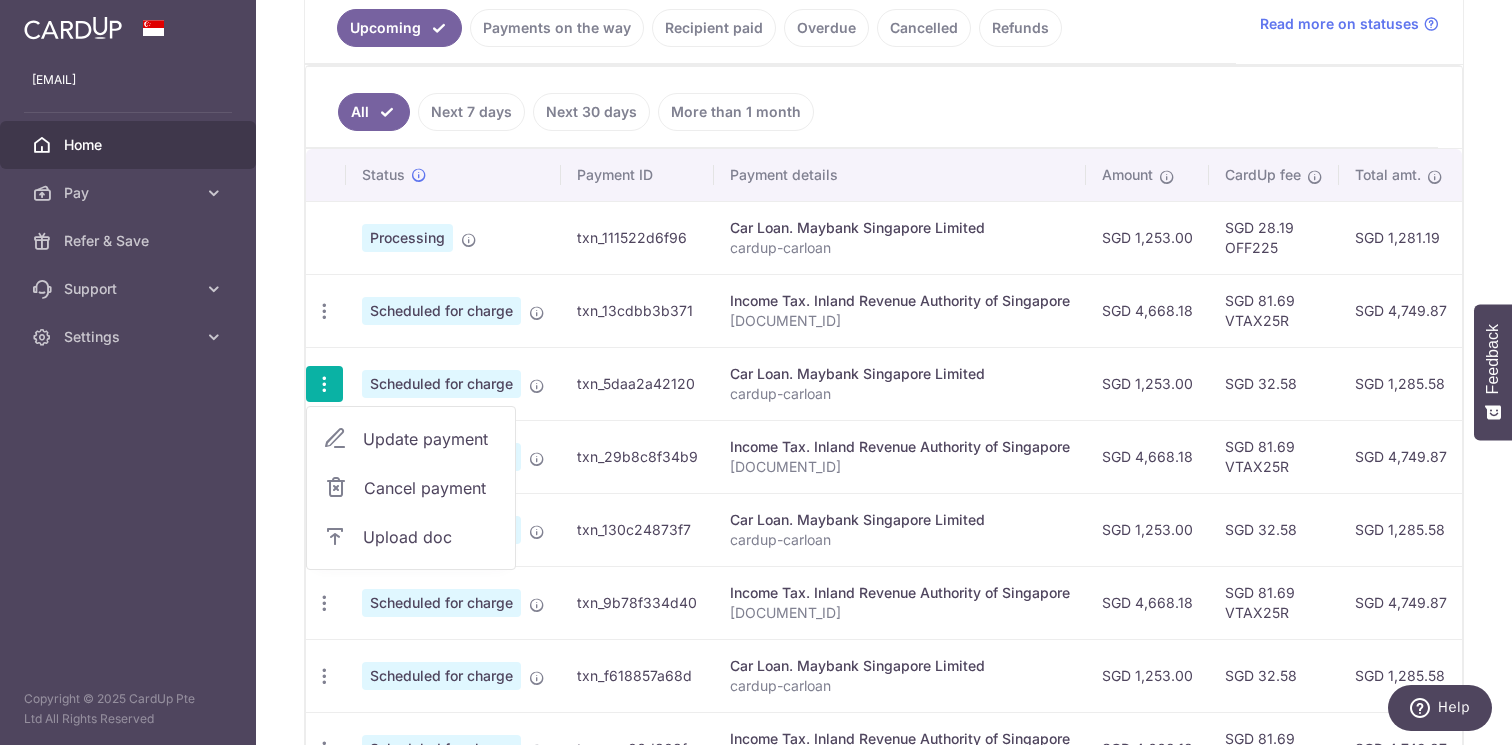 click on "Update payment" at bounding box center (431, 439) 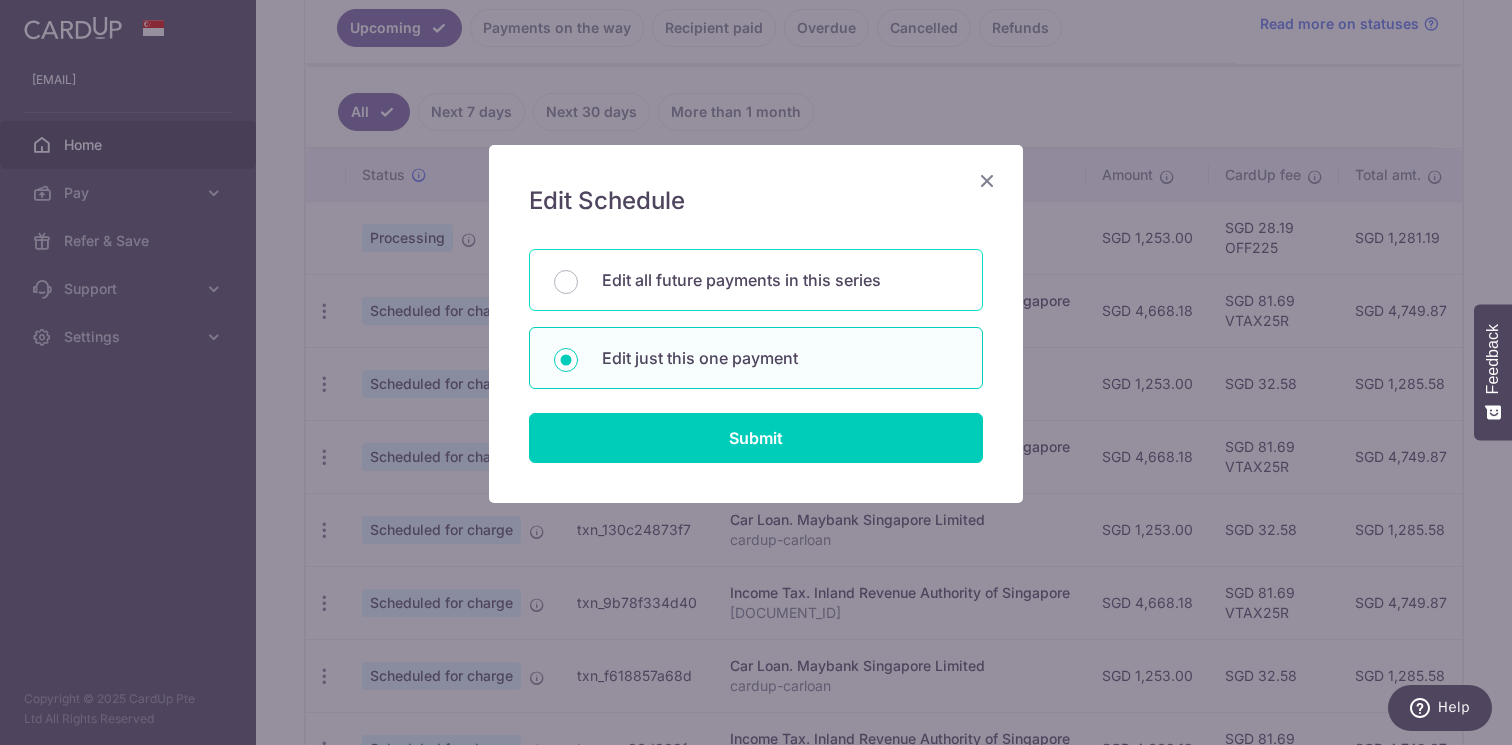 click on "Edit all future payments in this series" at bounding box center (780, 280) 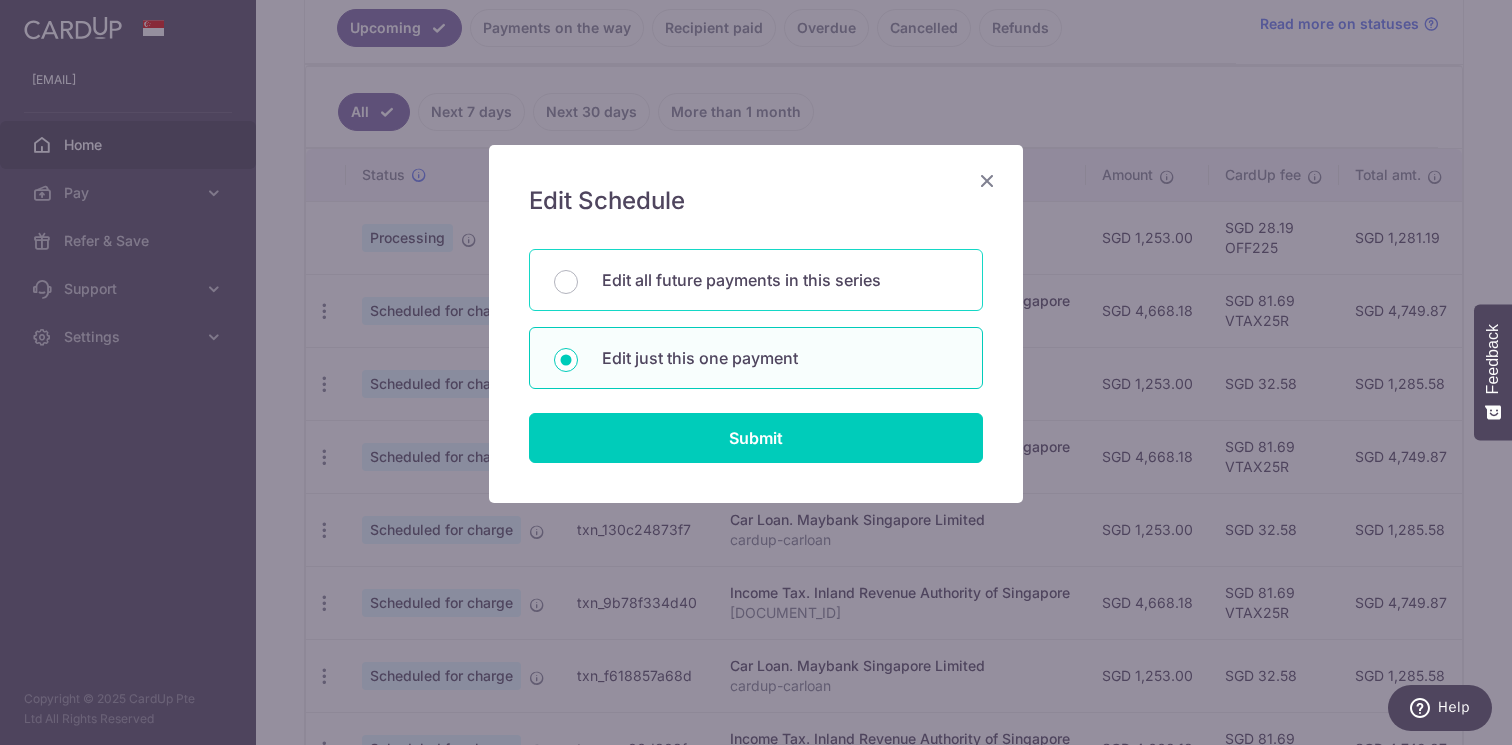 click on "Edit all future payments in this series" at bounding box center (566, 282) 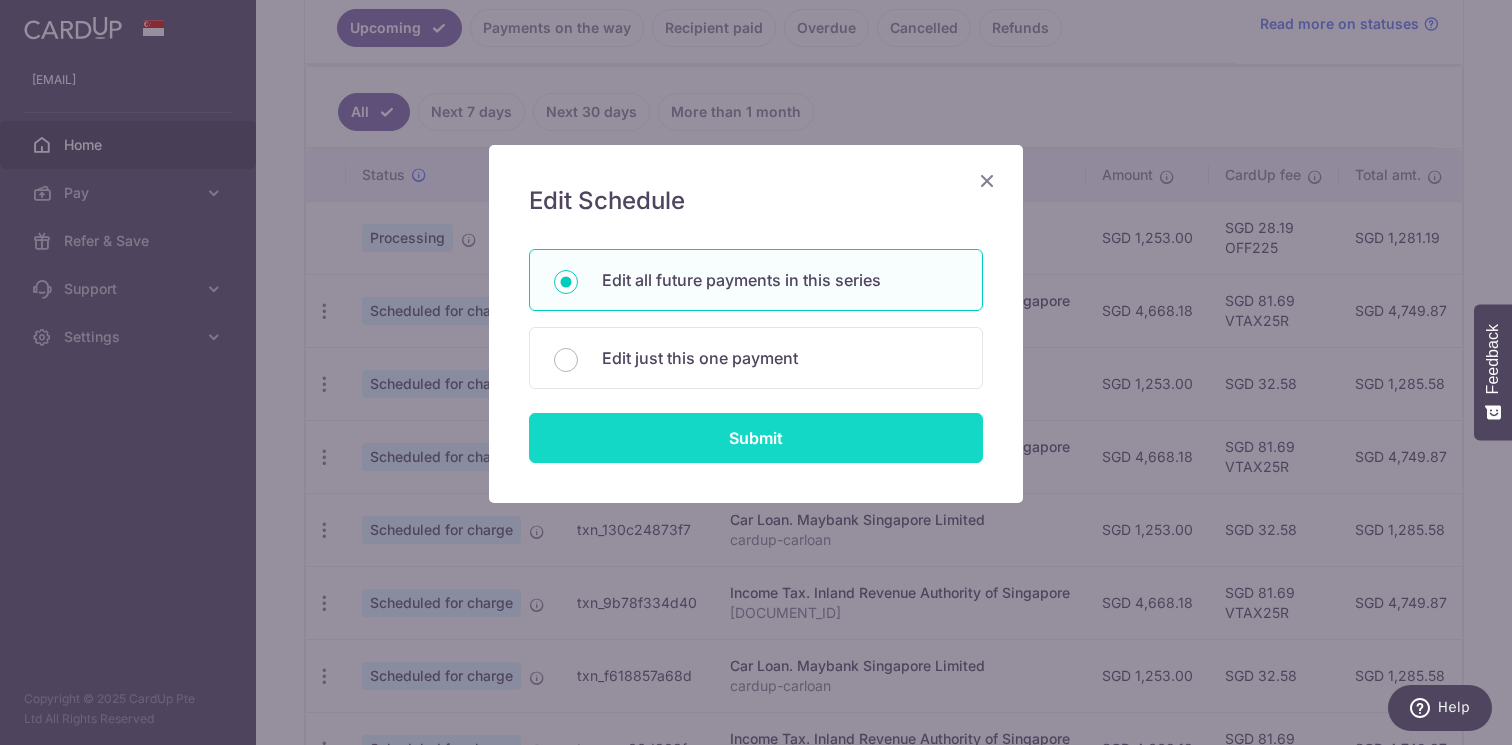 click on "Submit" at bounding box center [756, 438] 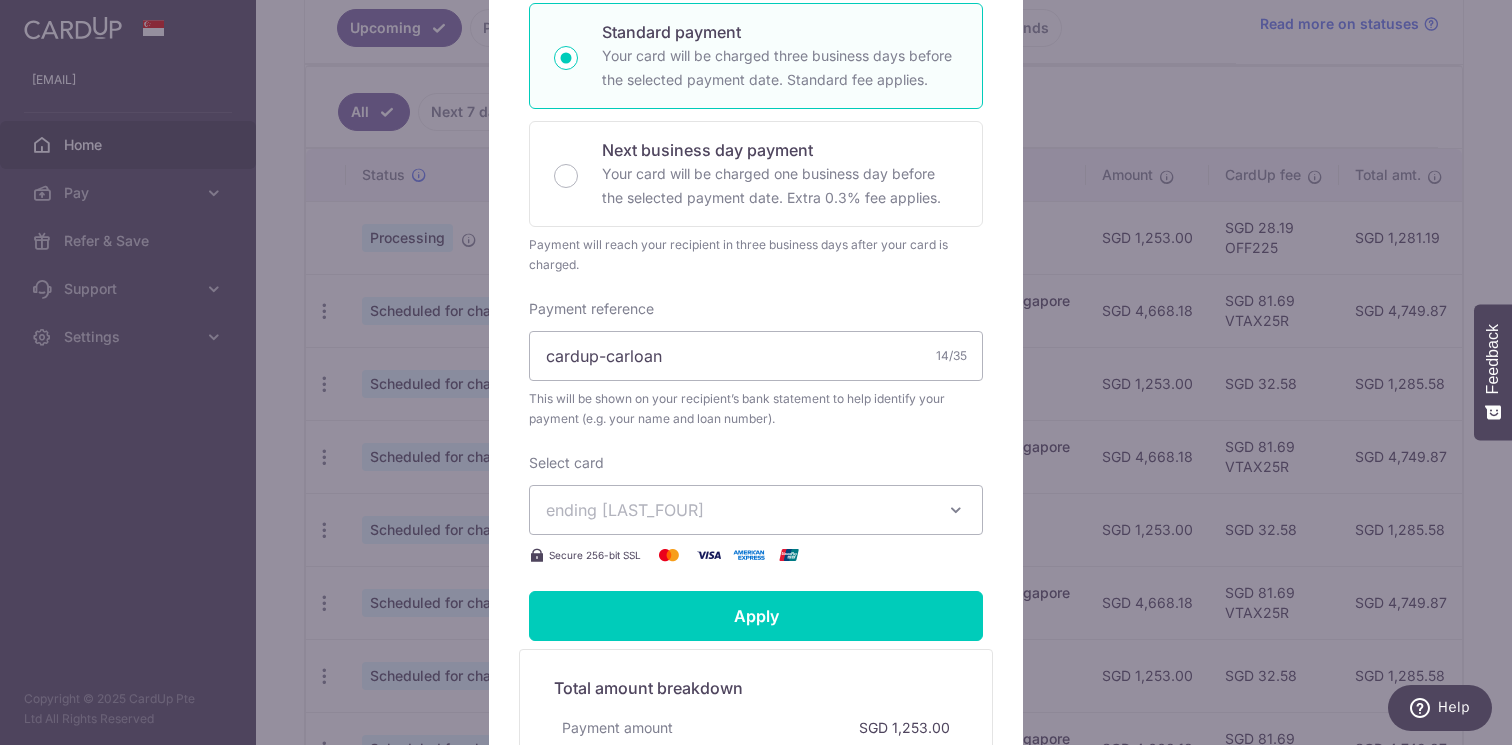 scroll, scrollTop: 417, scrollLeft: 0, axis: vertical 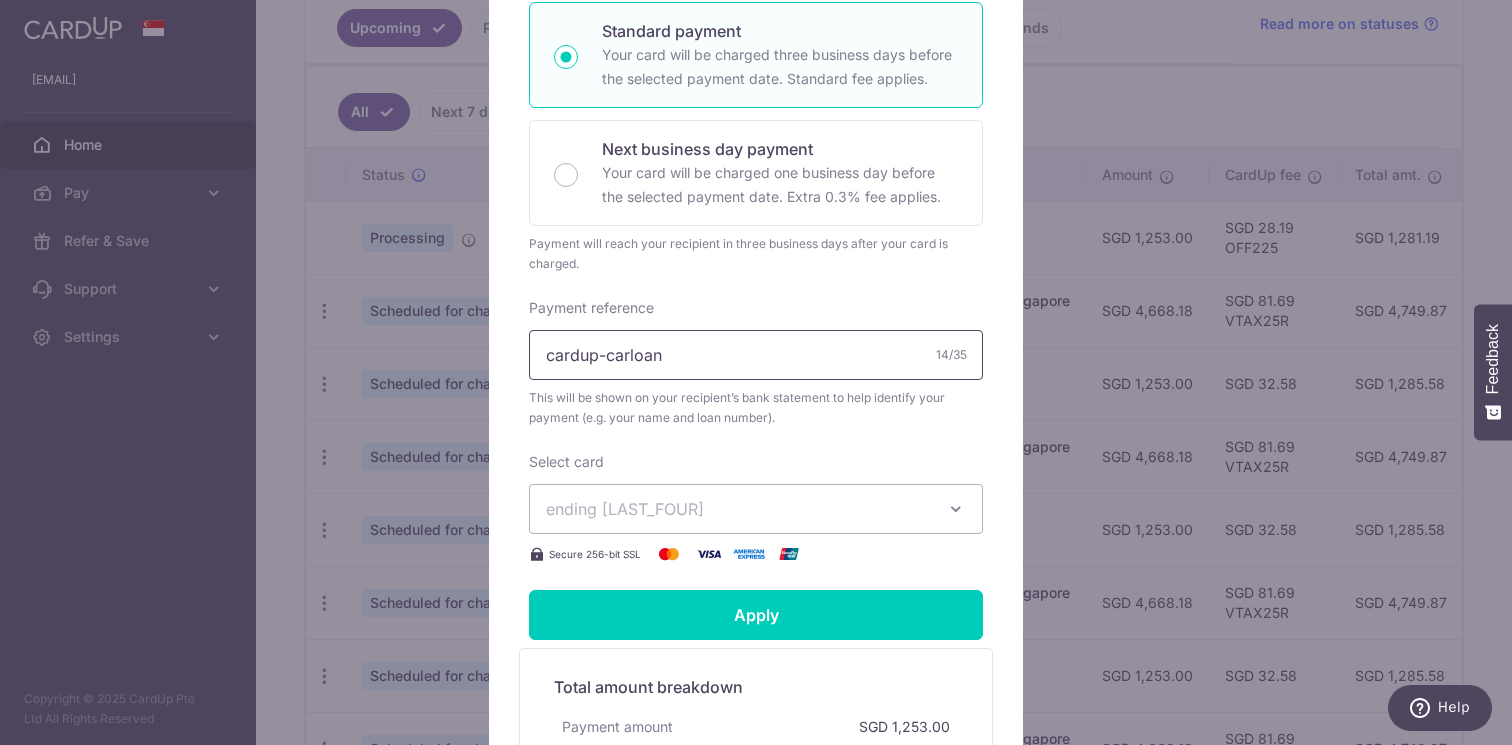 click on "cardup-carloan" at bounding box center (756, 355) 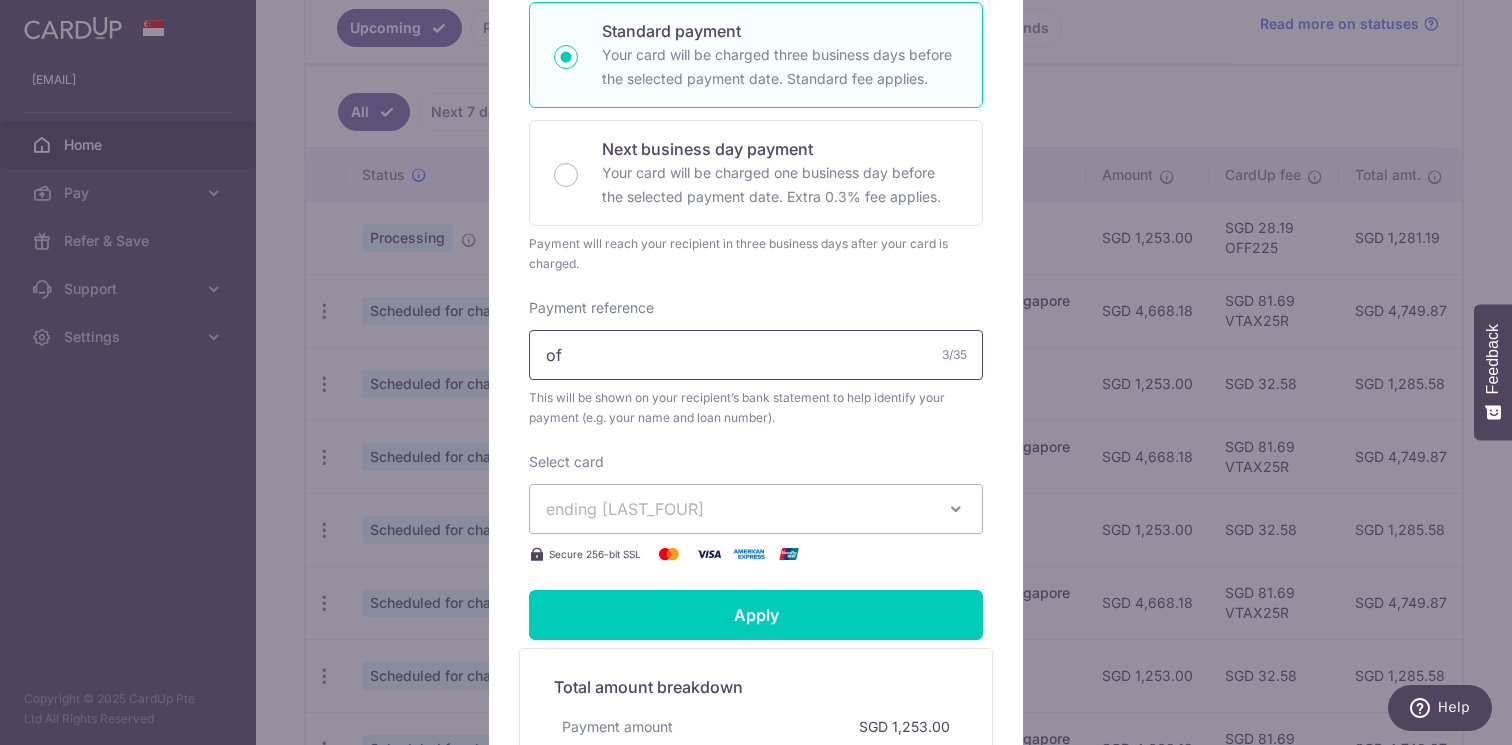 type on "o" 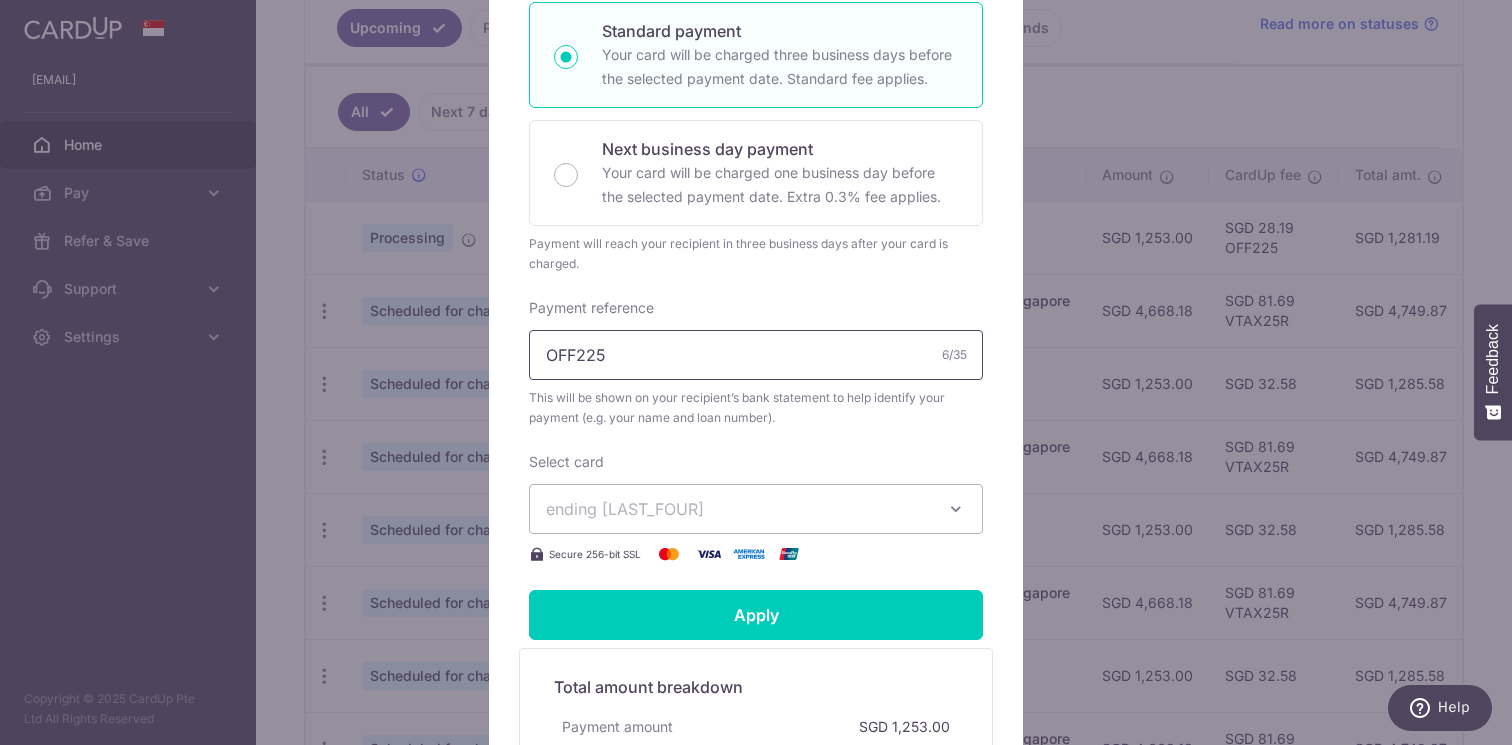 type on "OFF225" 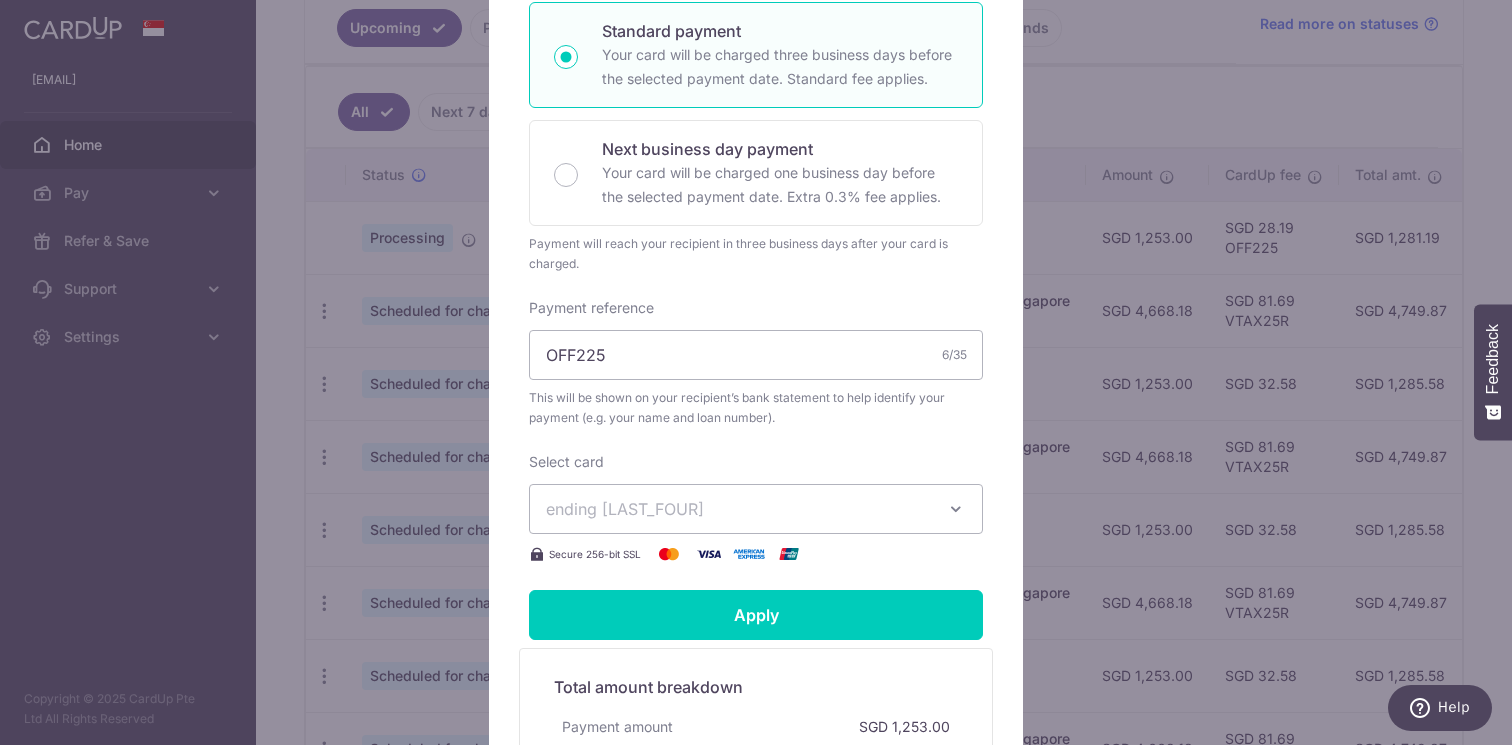 click on "ending [LAST4]" at bounding box center [738, 509] 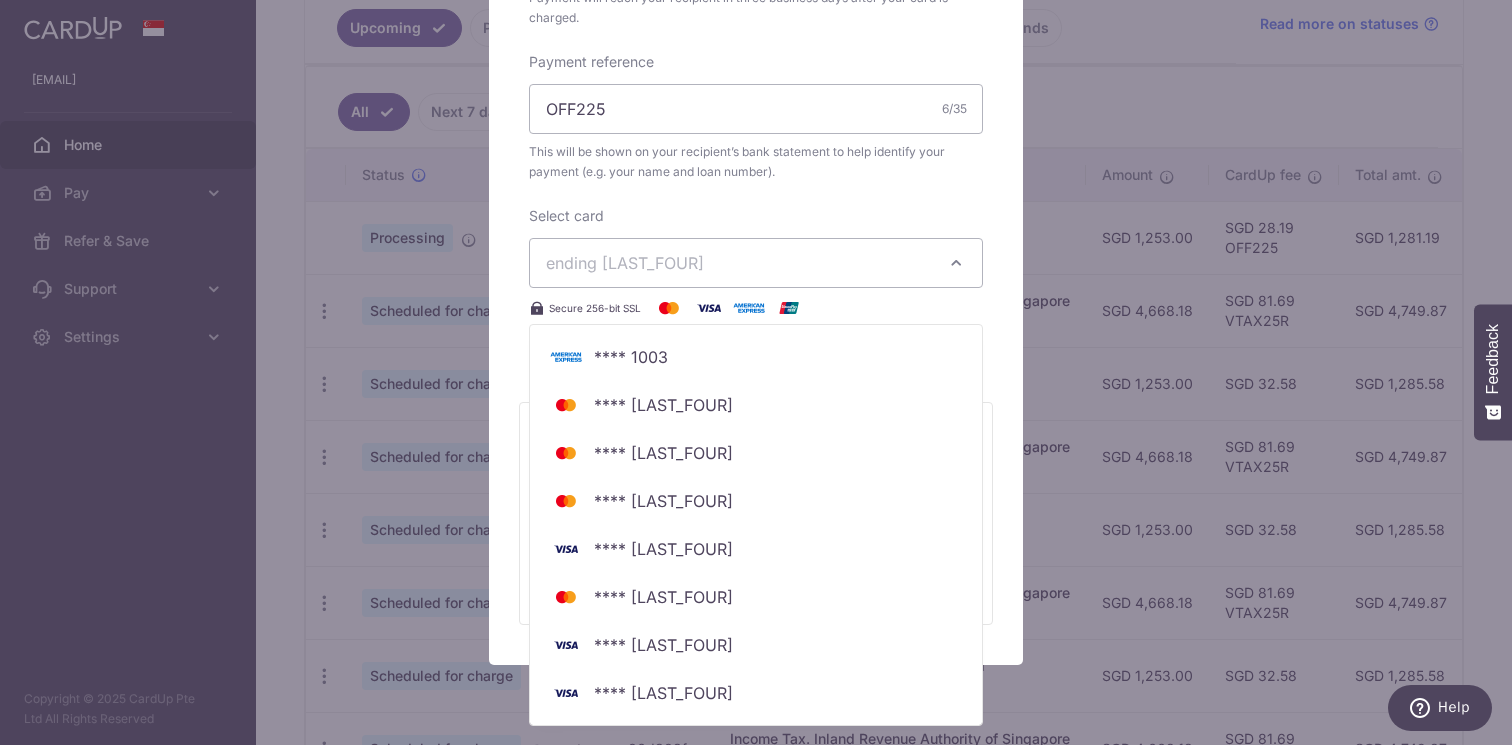 scroll, scrollTop: 748, scrollLeft: 0, axis: vertical 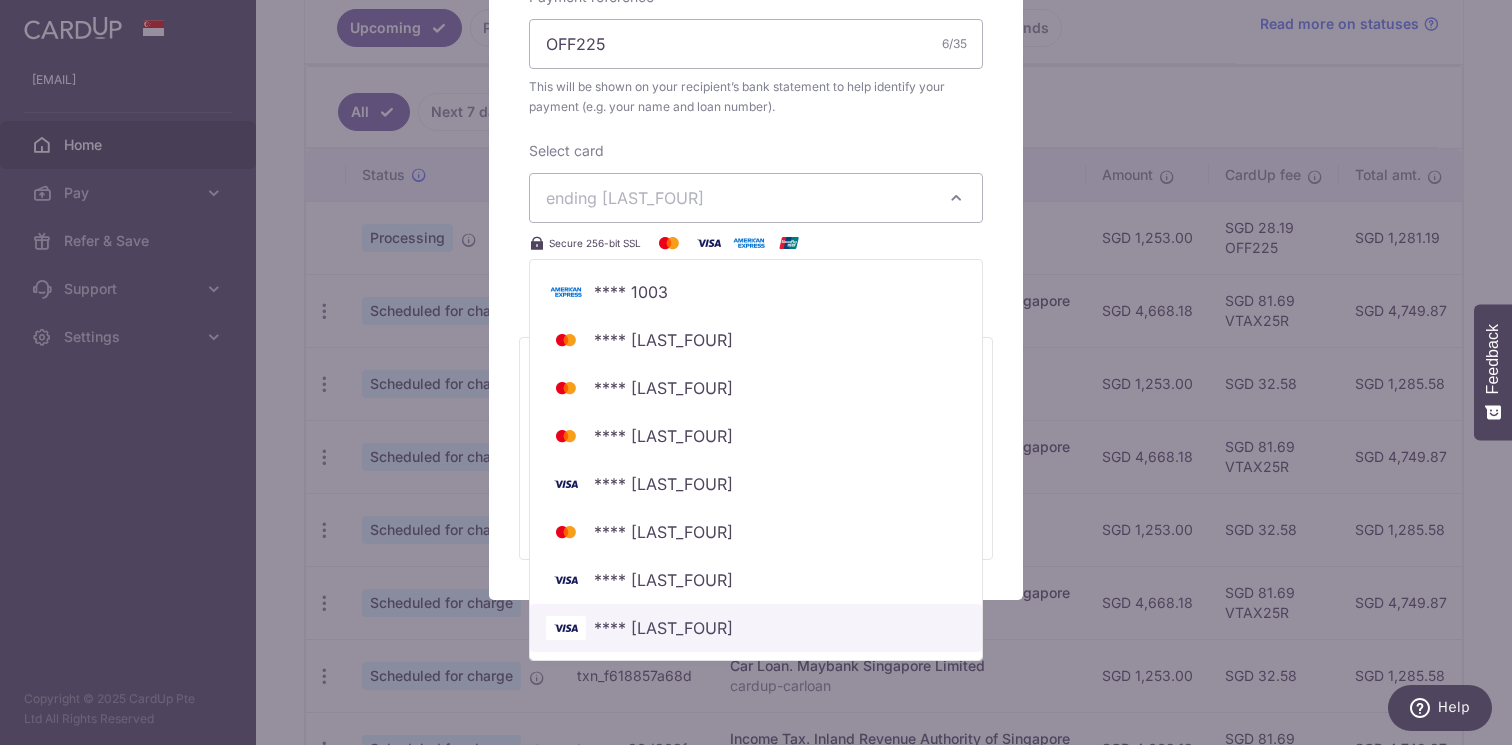 click on "**** [LAST4]" at bounding box center [756, 628] 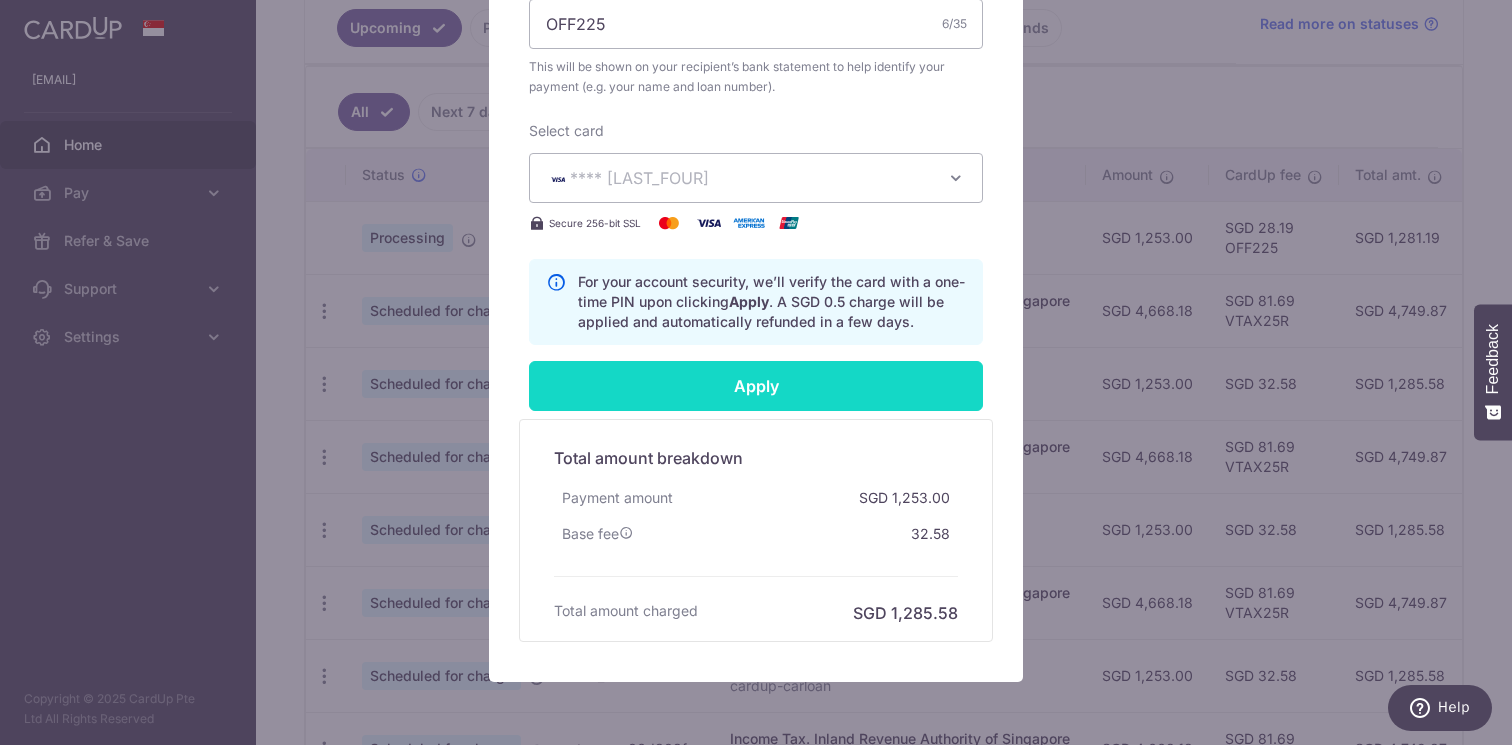 click on "Apply" at bounding box center [756, 386] 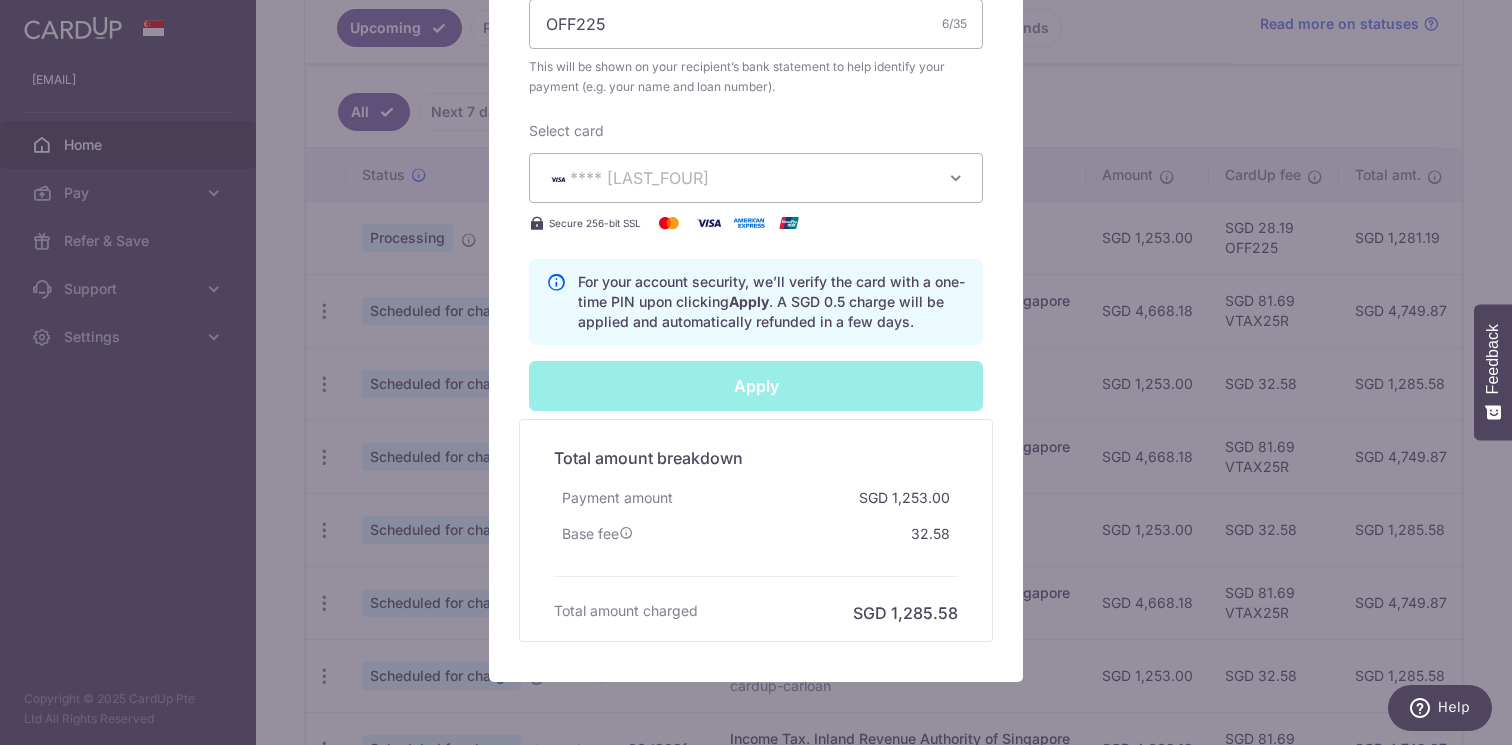 type on "Successfully Applied" 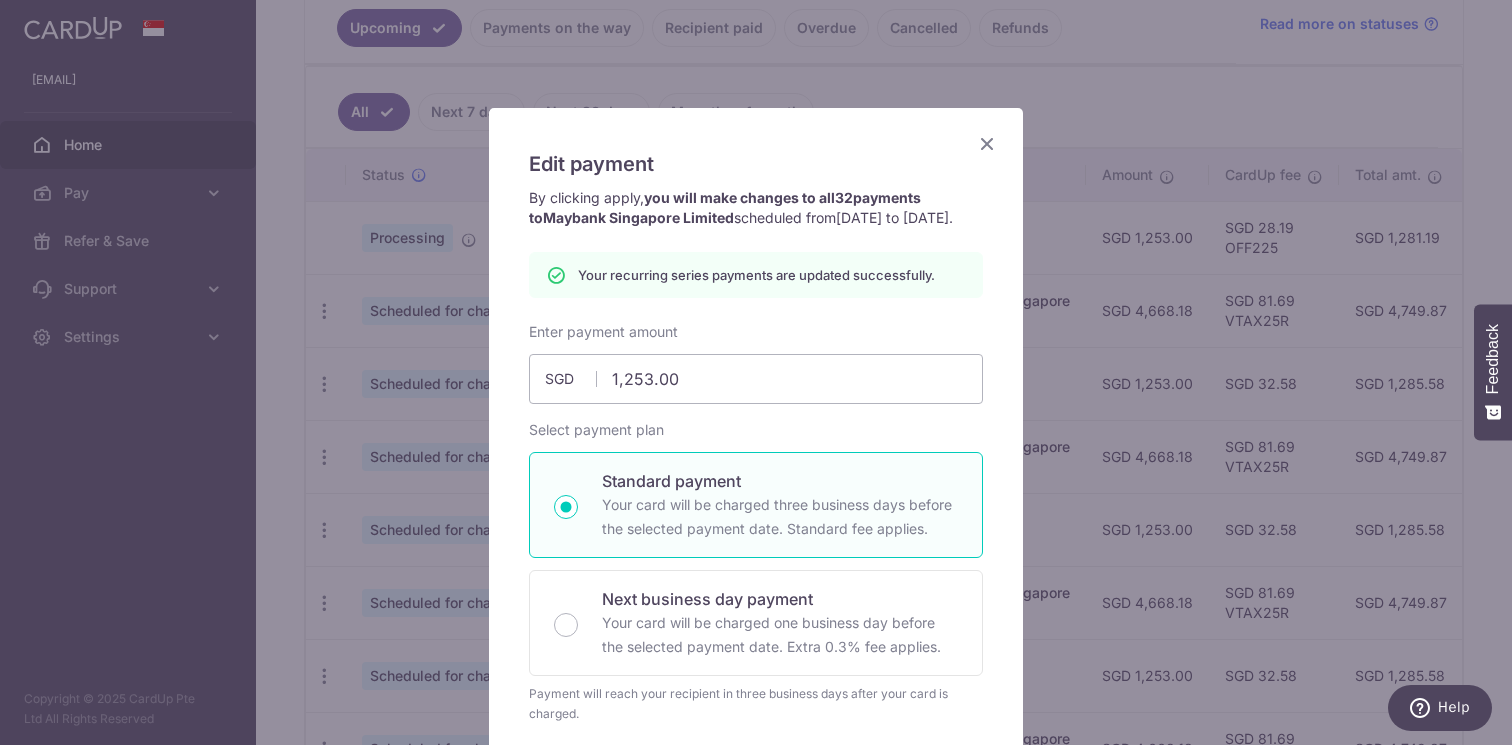 scroll, scrollTop: 0, scrollLeft: 0, axis: both 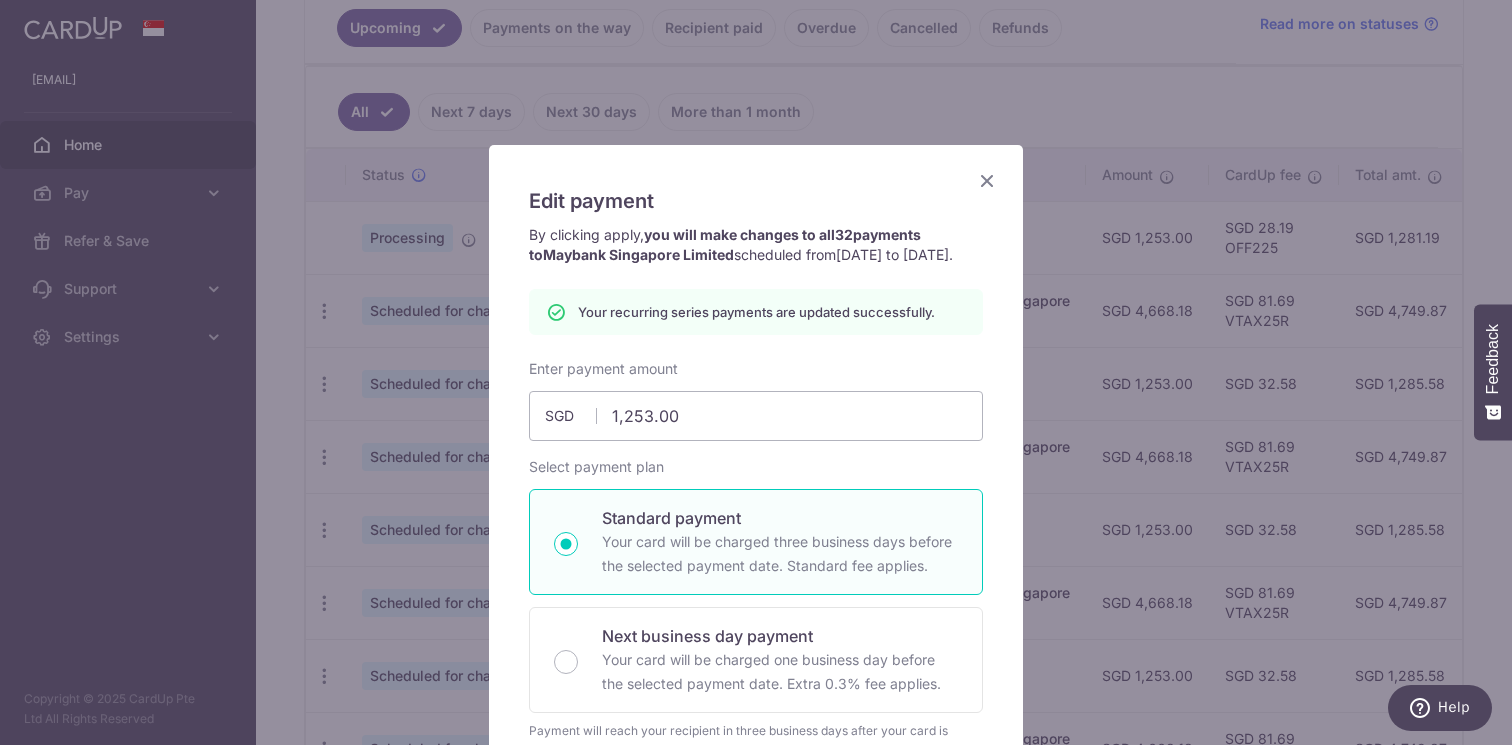 click at bounding box center [987, 180] 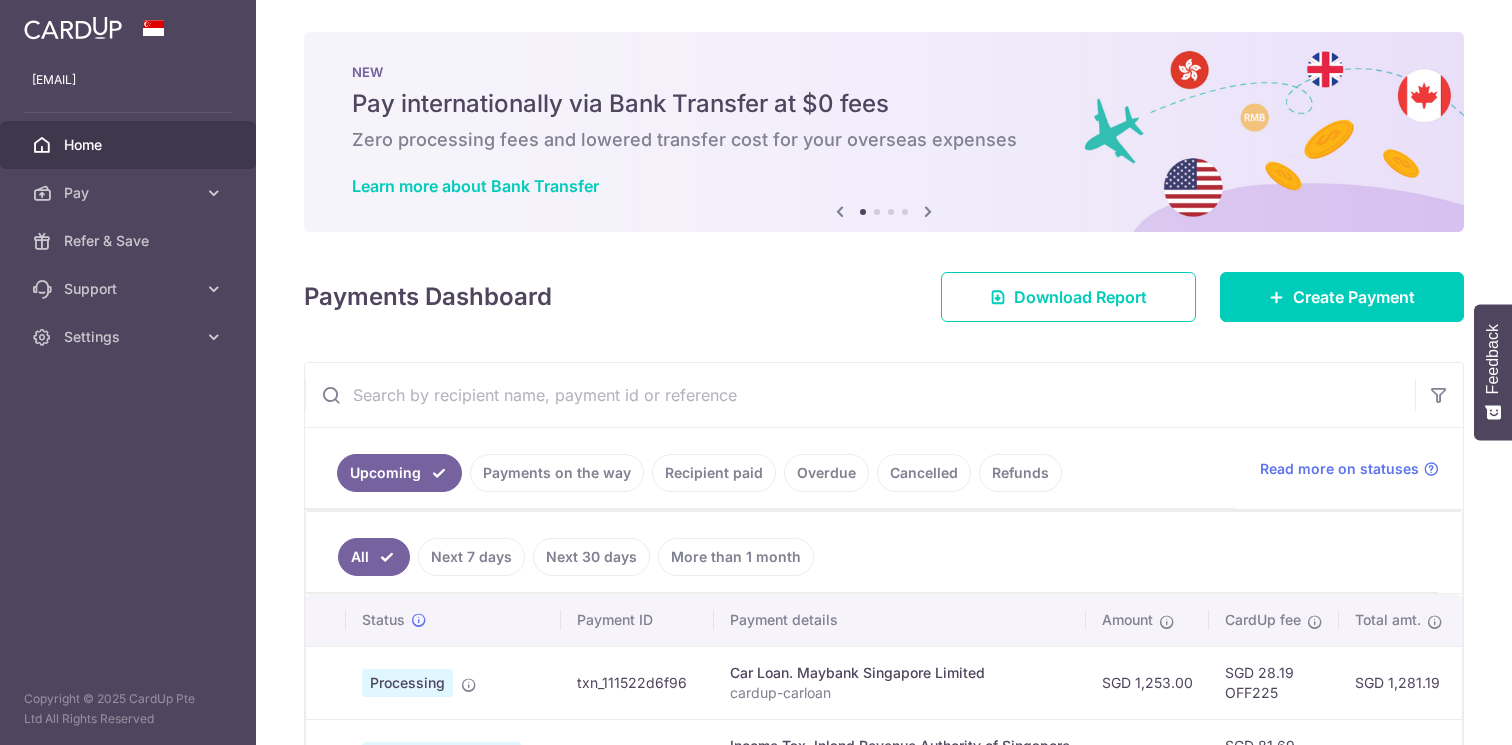 scroll, scrollTop: 0, scrollLeft: 0, axis: both 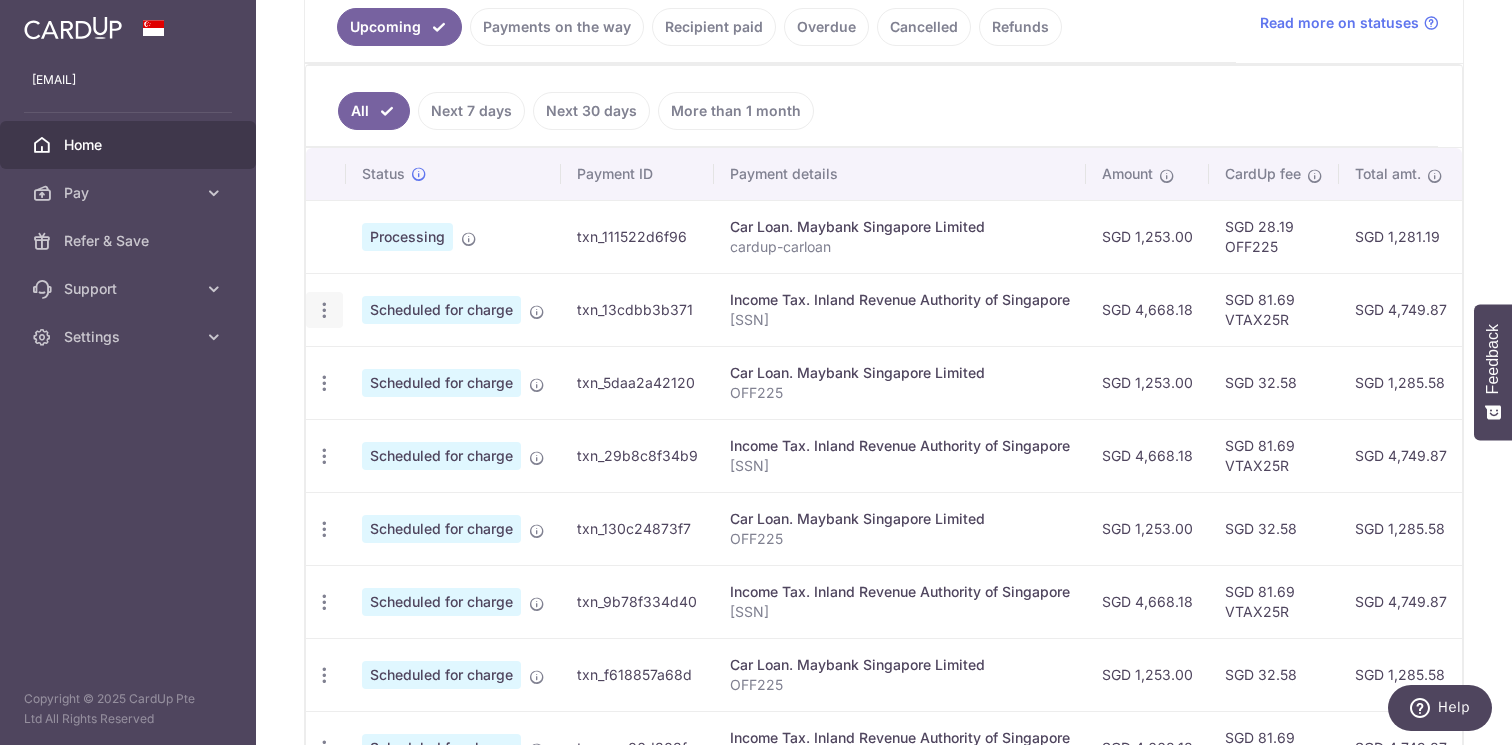 click at bounding box center [324, 310] 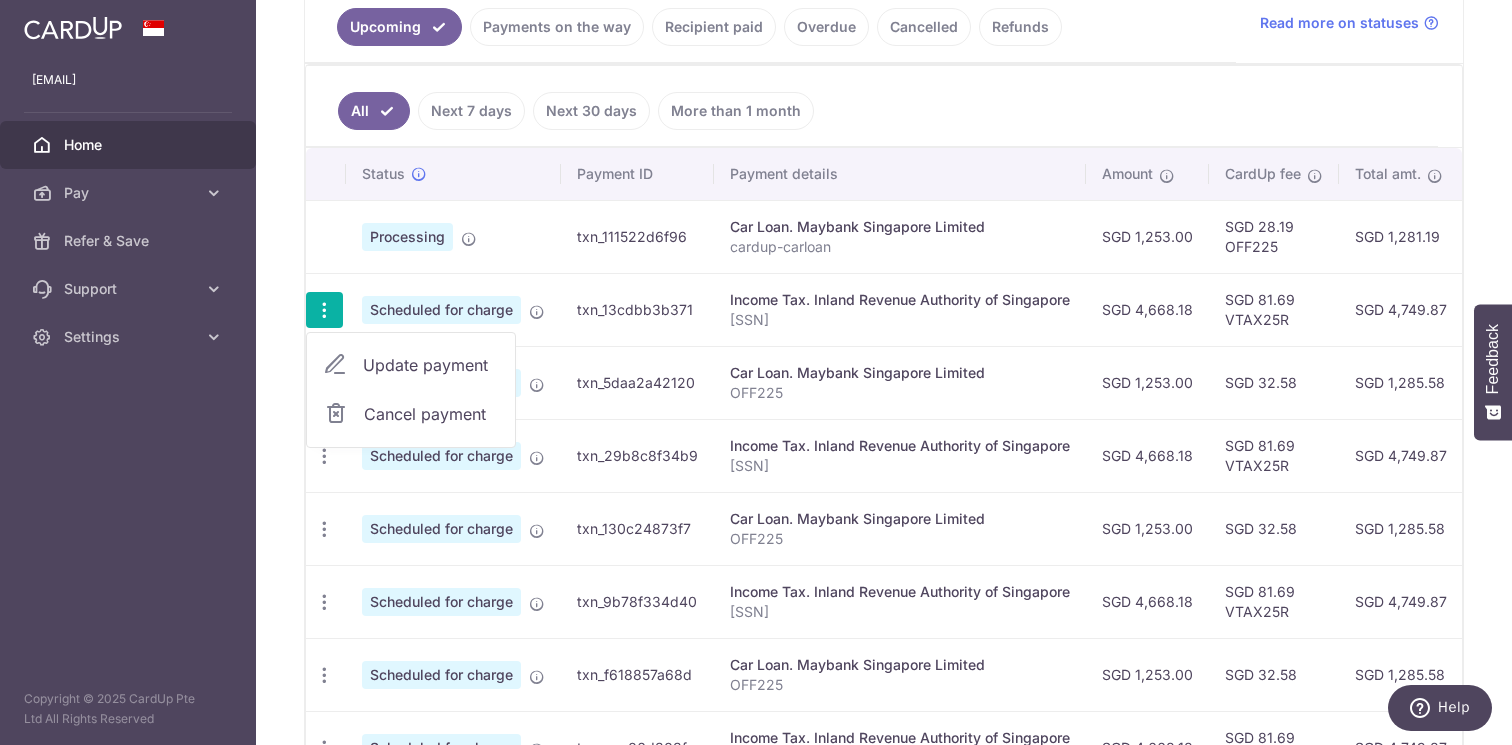 click on "Update payment" at bounding box center (431, 365) 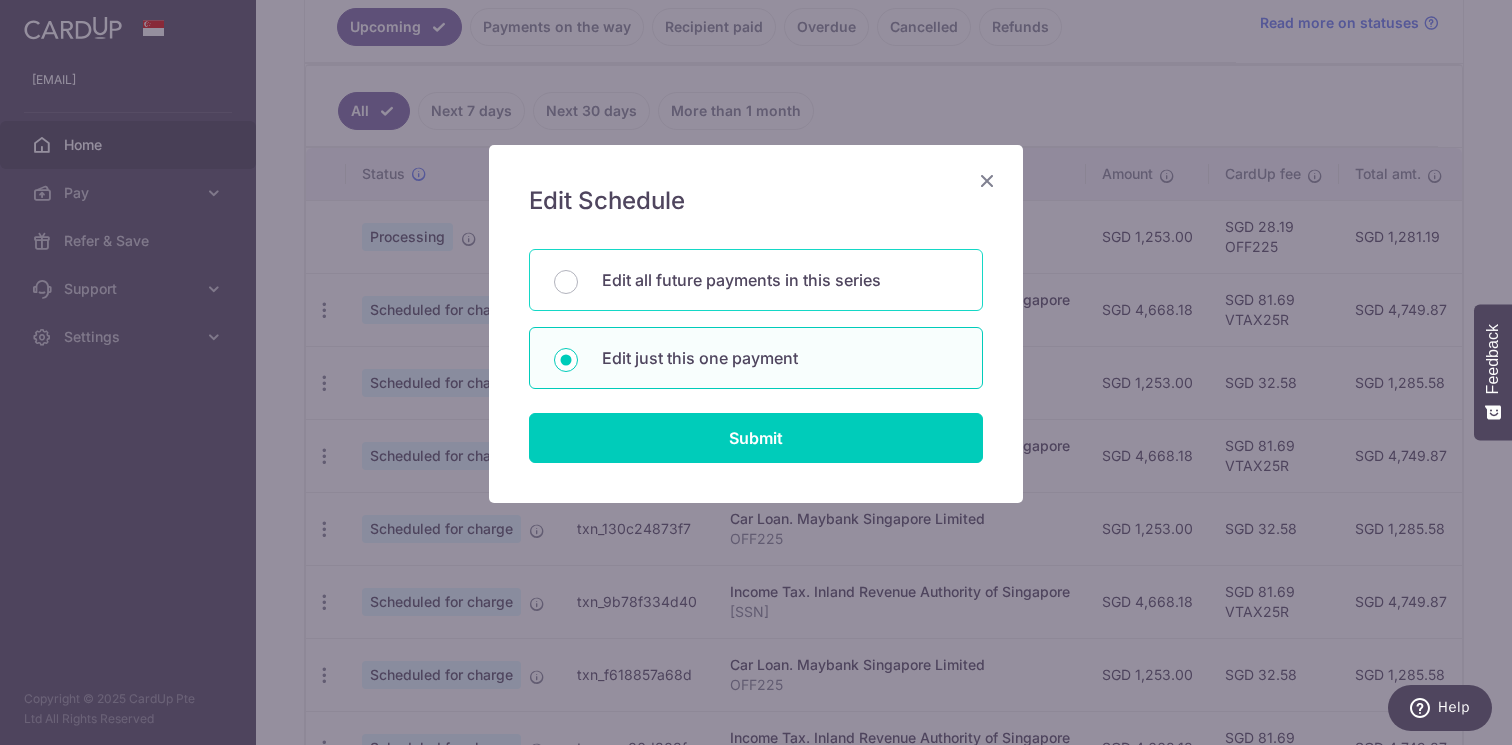 click on "Edit all future payments in this series" at bounding box center [780, 280] 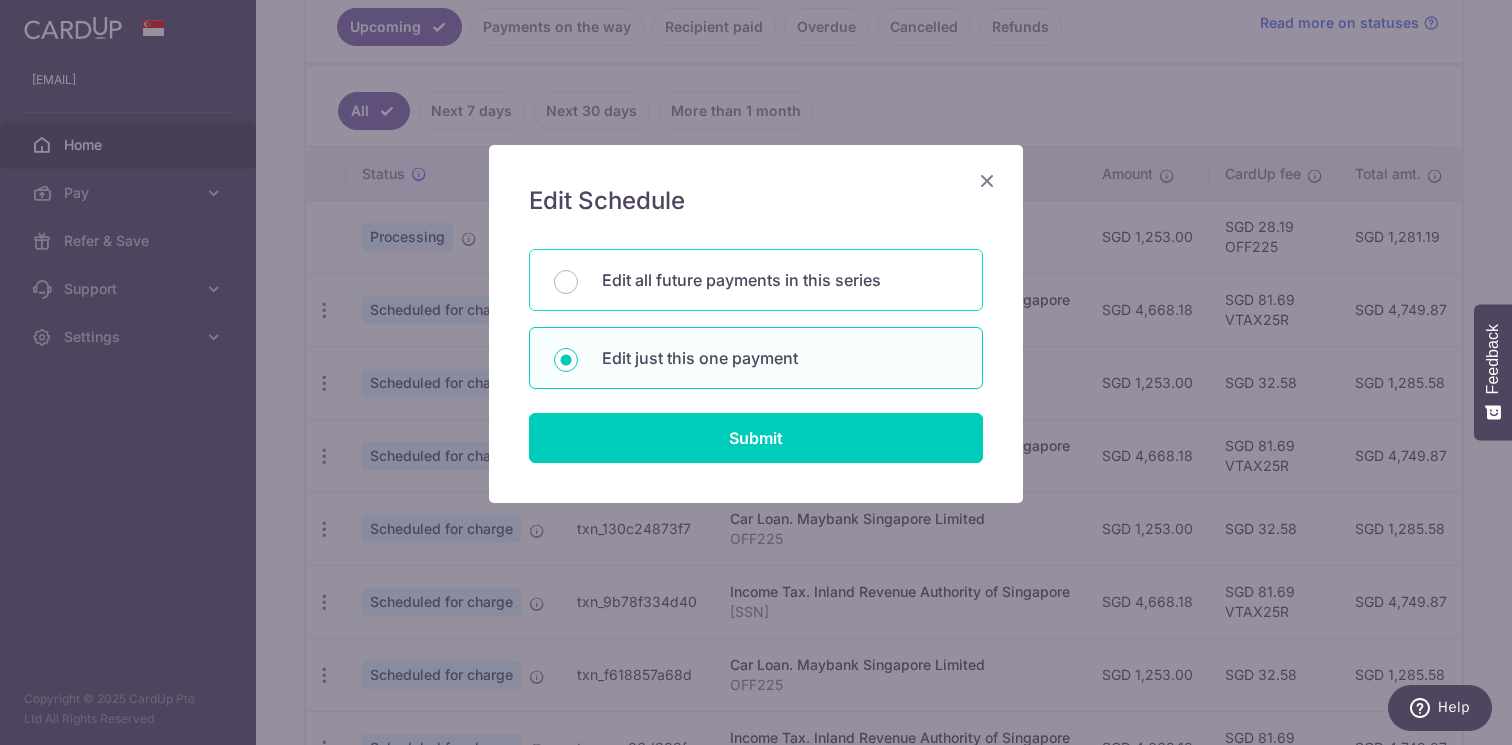 click on "Edit all future payments in this series" at bounding box center (566, 282) 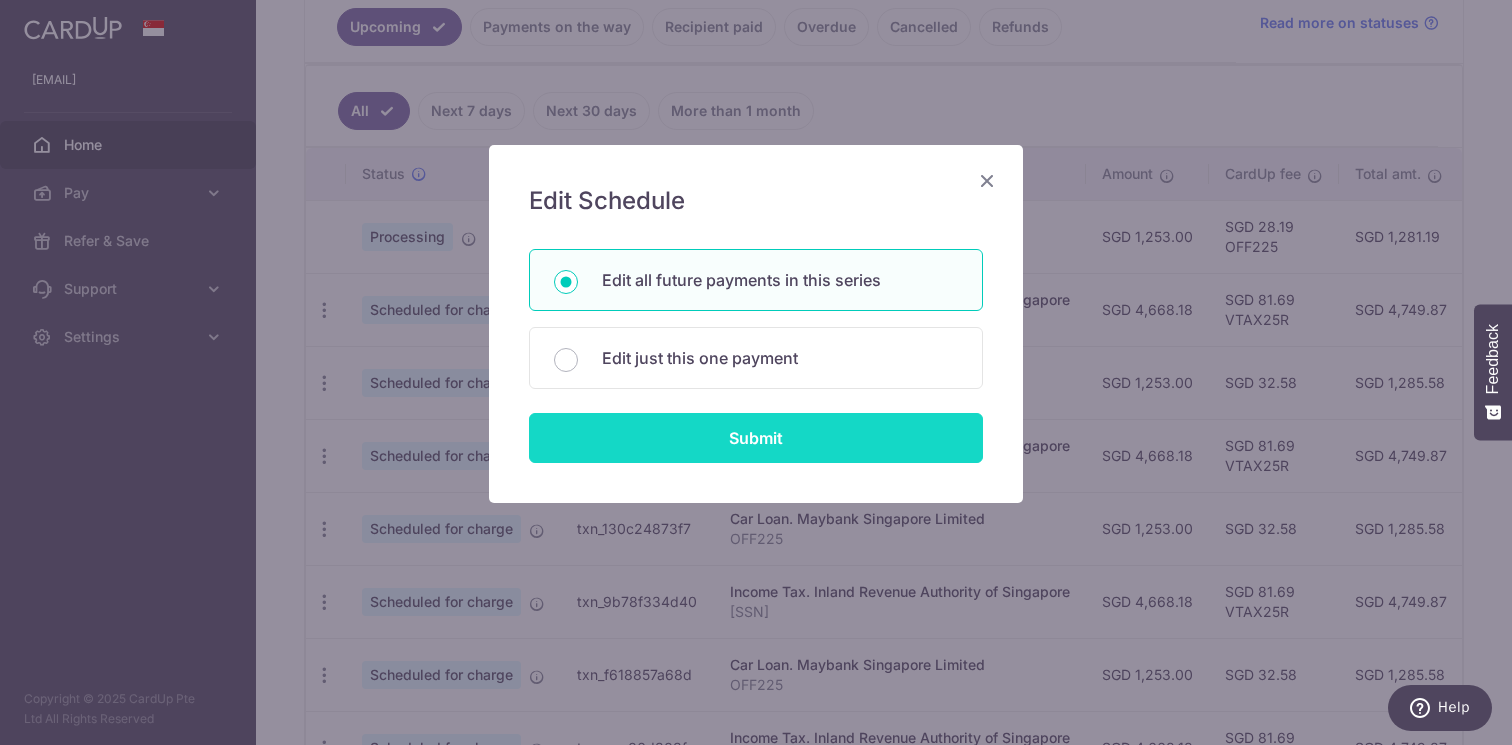click on "Submit" at bounding box center (756, 438) 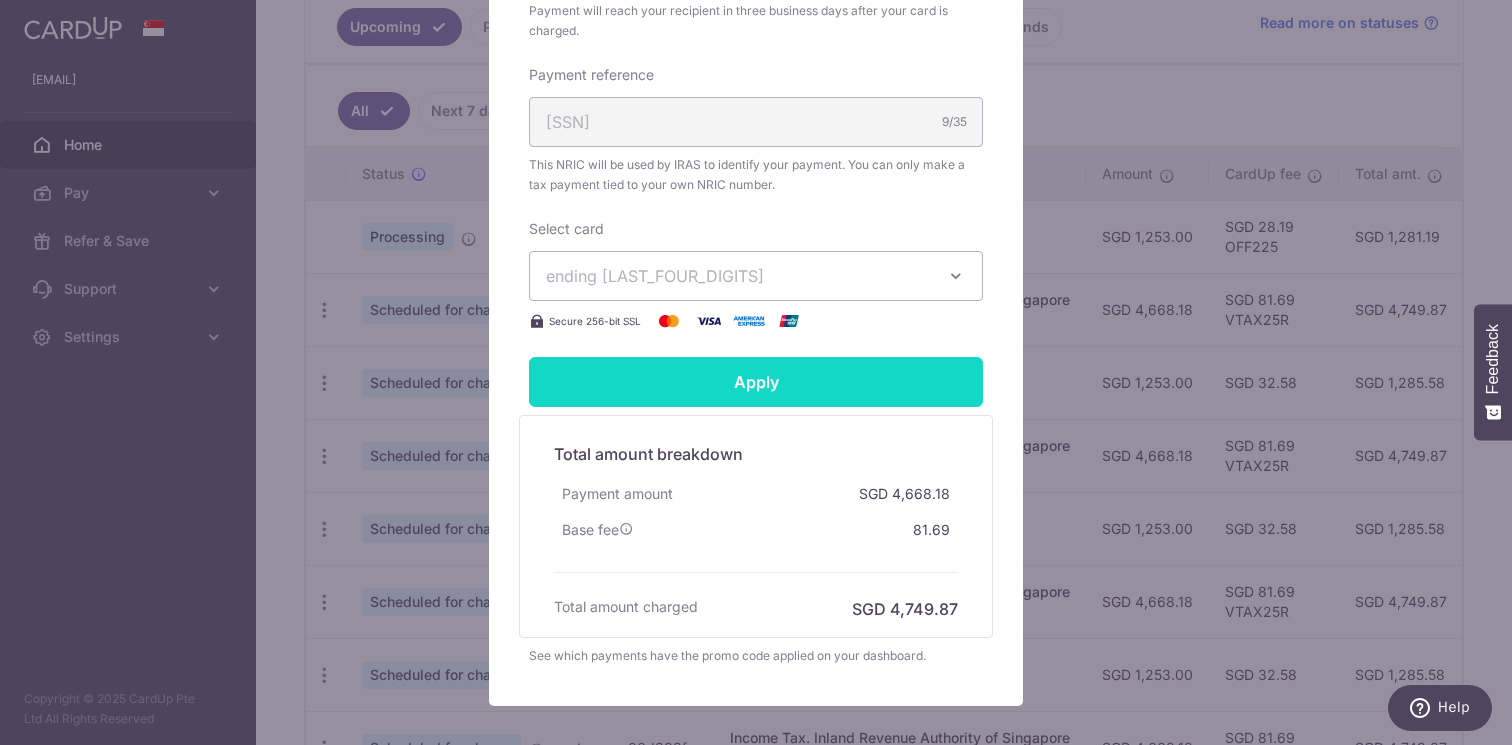 scroll, scrollTop: 673, scrollLeft: 0, axis: vertical 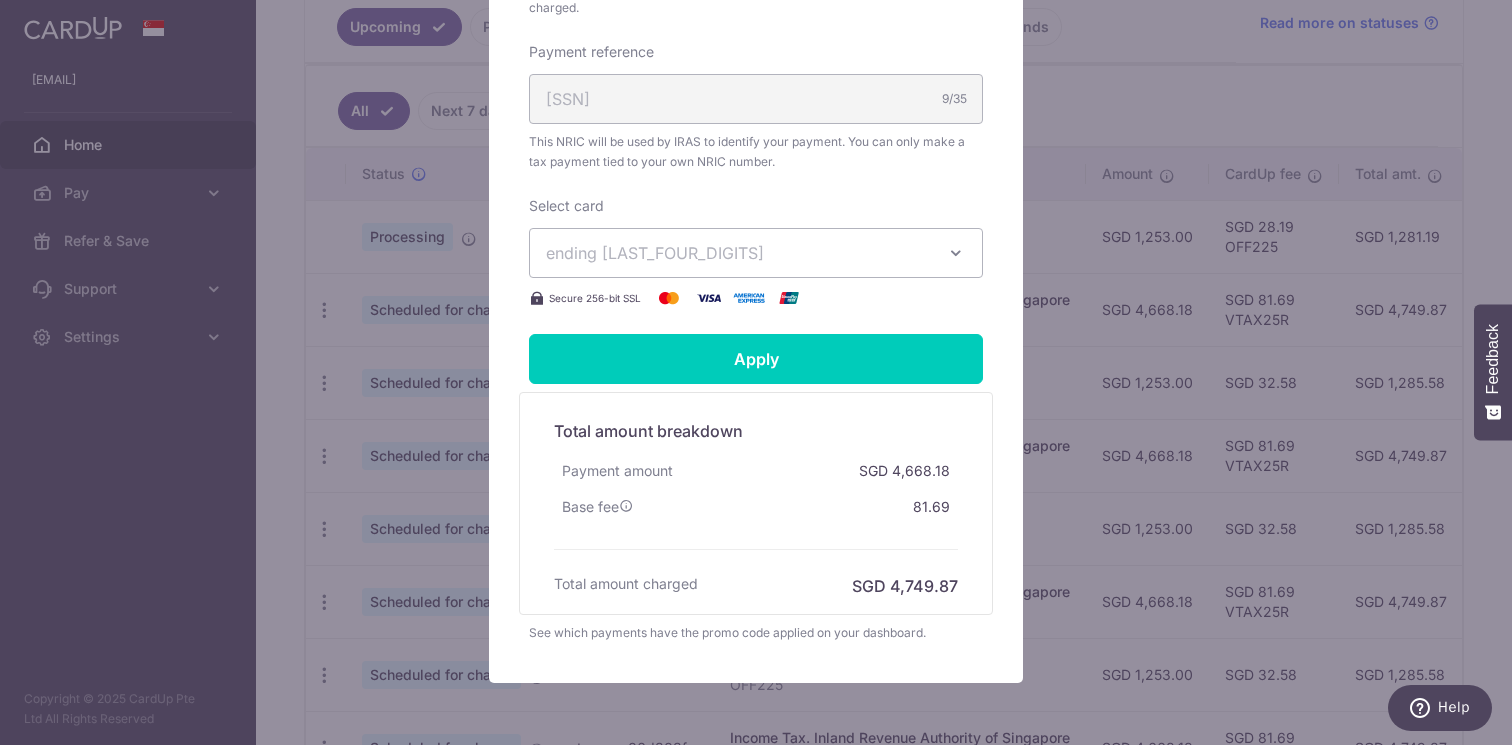 click on "ending 8007" at bounding box center [738, 253] 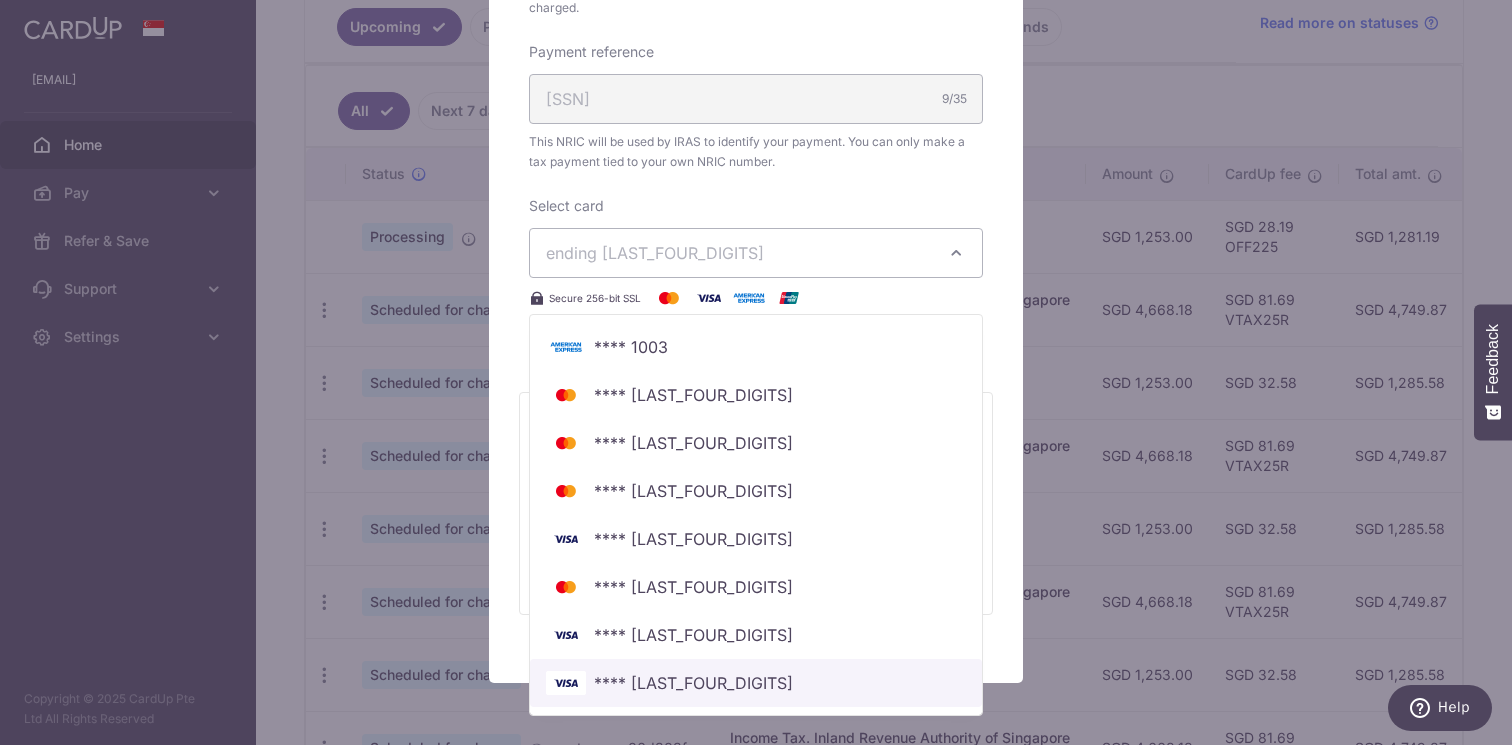 click on "**** [LAST4]" at bounding box center [756, 683] 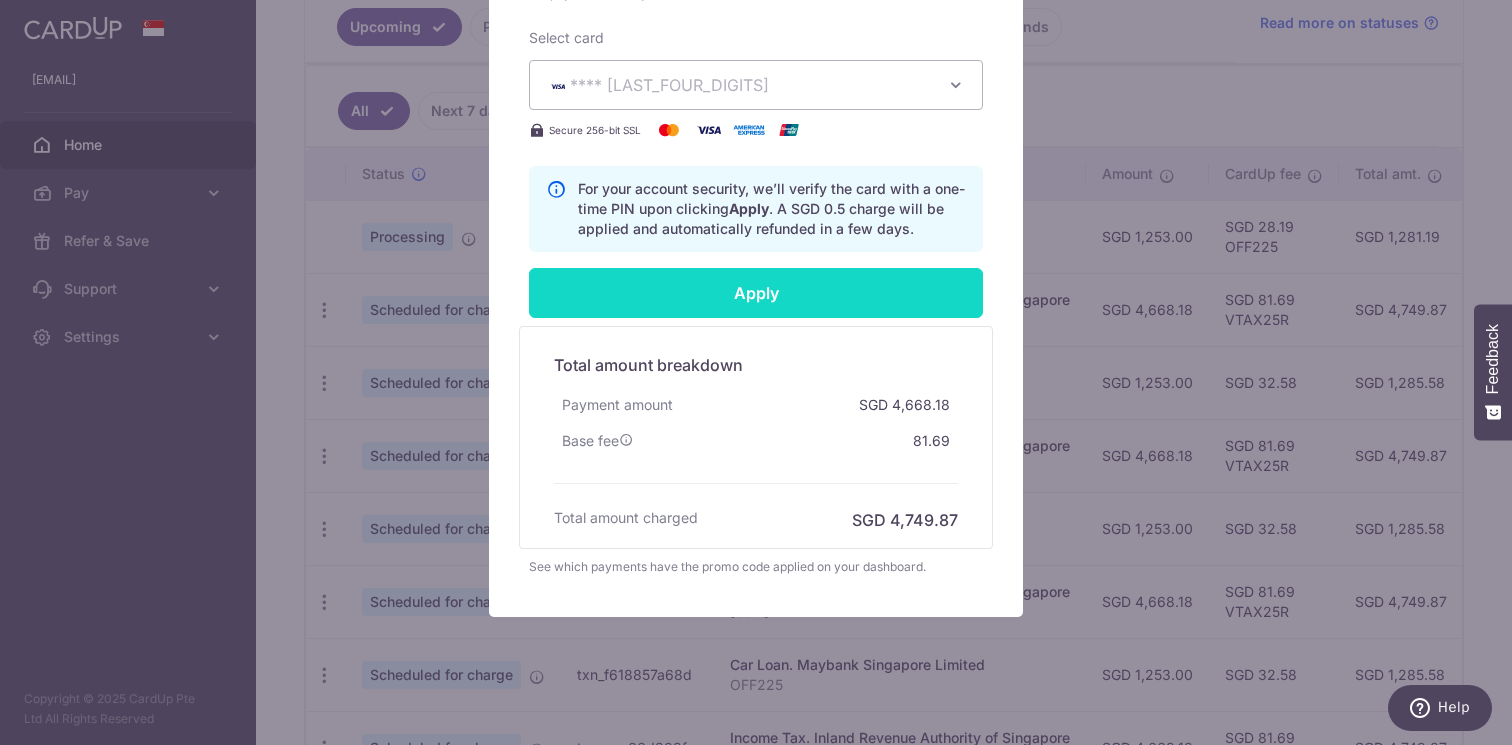 scroll, scrollTop: 878, scrollLeft: 0, axis: vertical 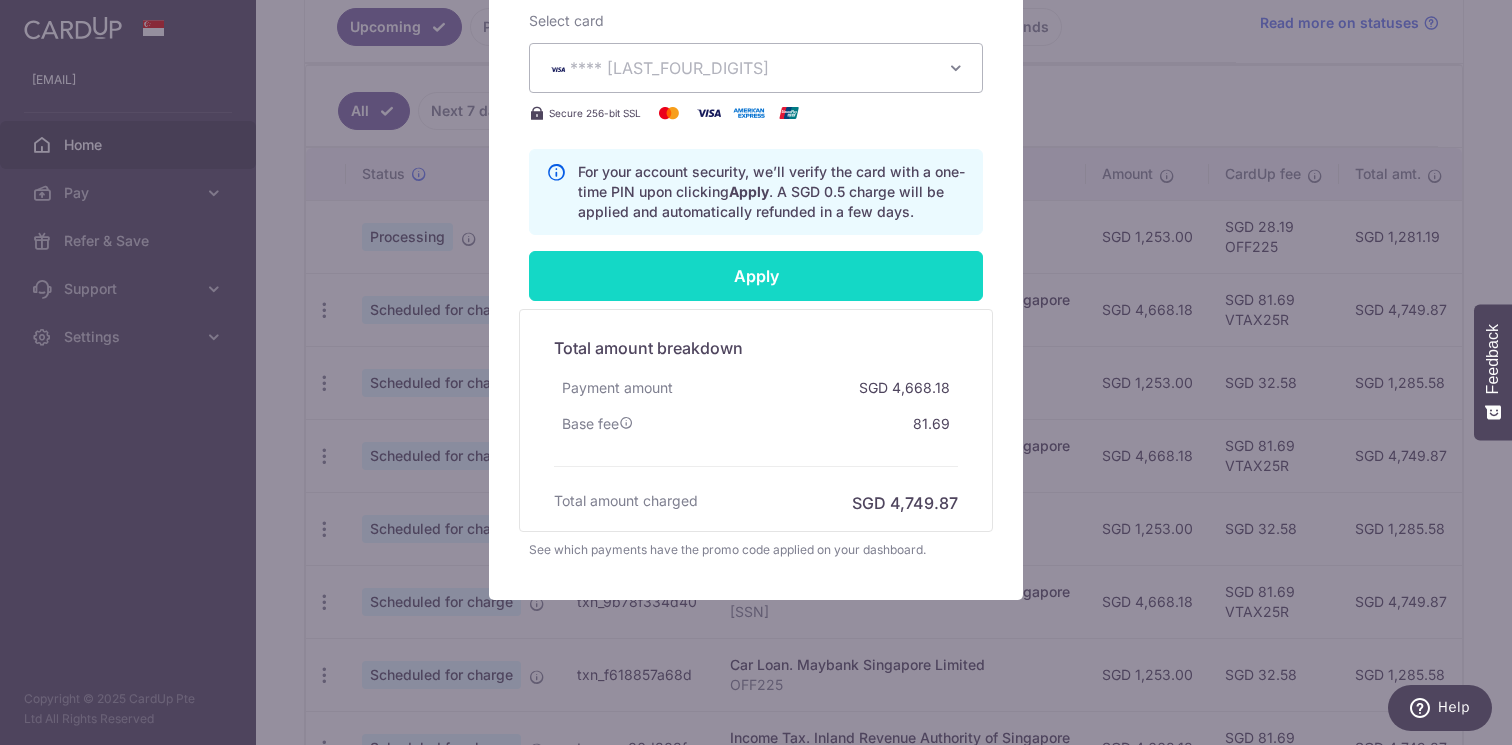 click on "Apply" at bounding box center [756, 276] 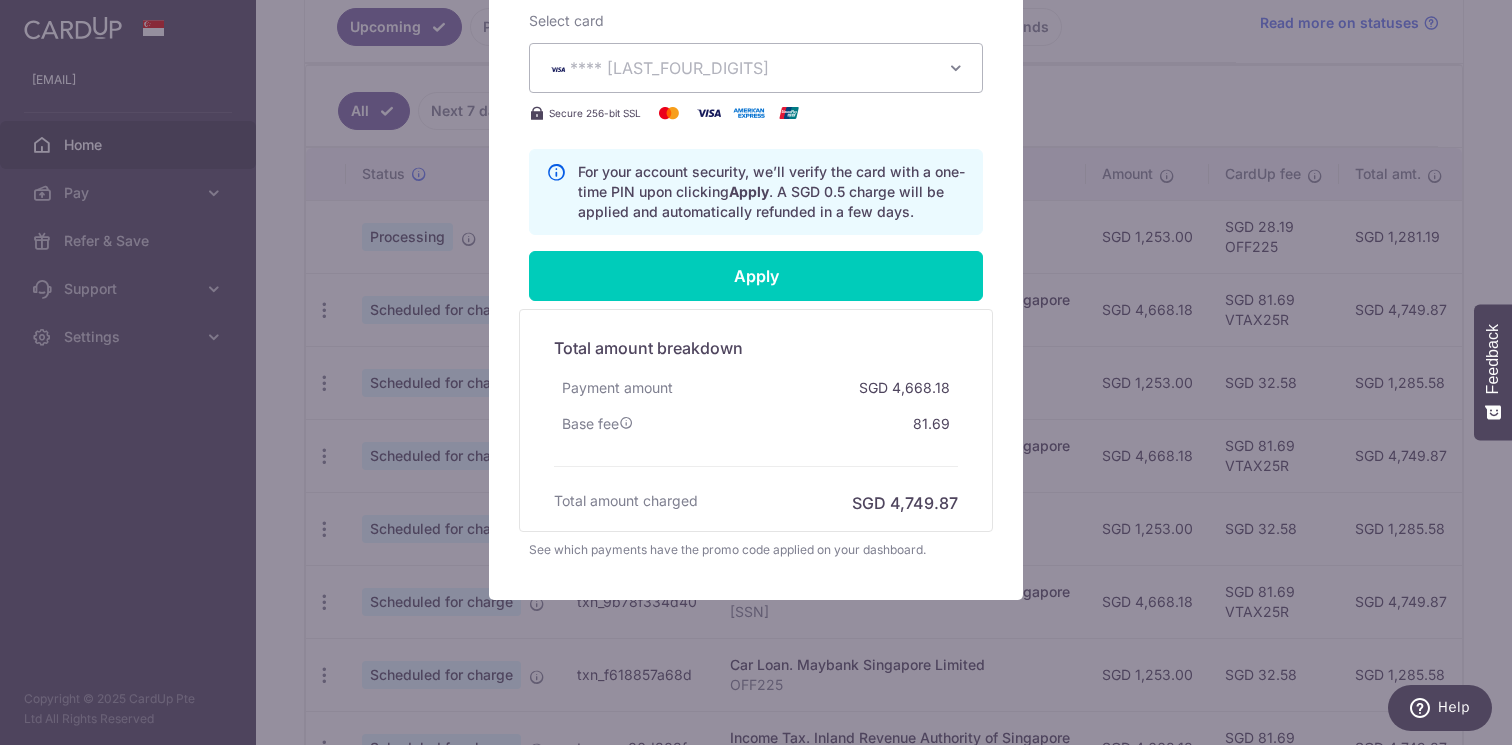 type on "Successfully Applied" 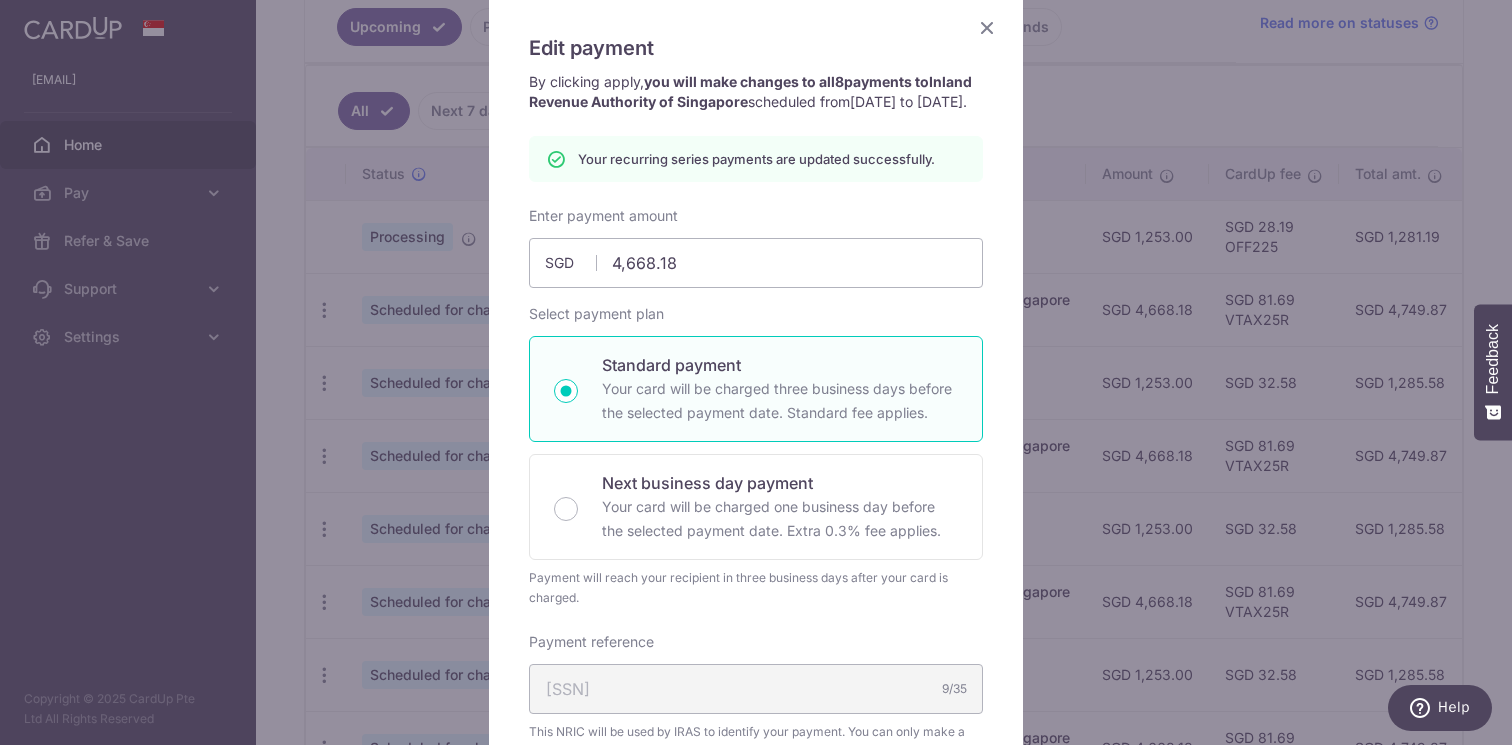 scroll, scrollTop: 114, scrollLeft: 0, axis: vertical 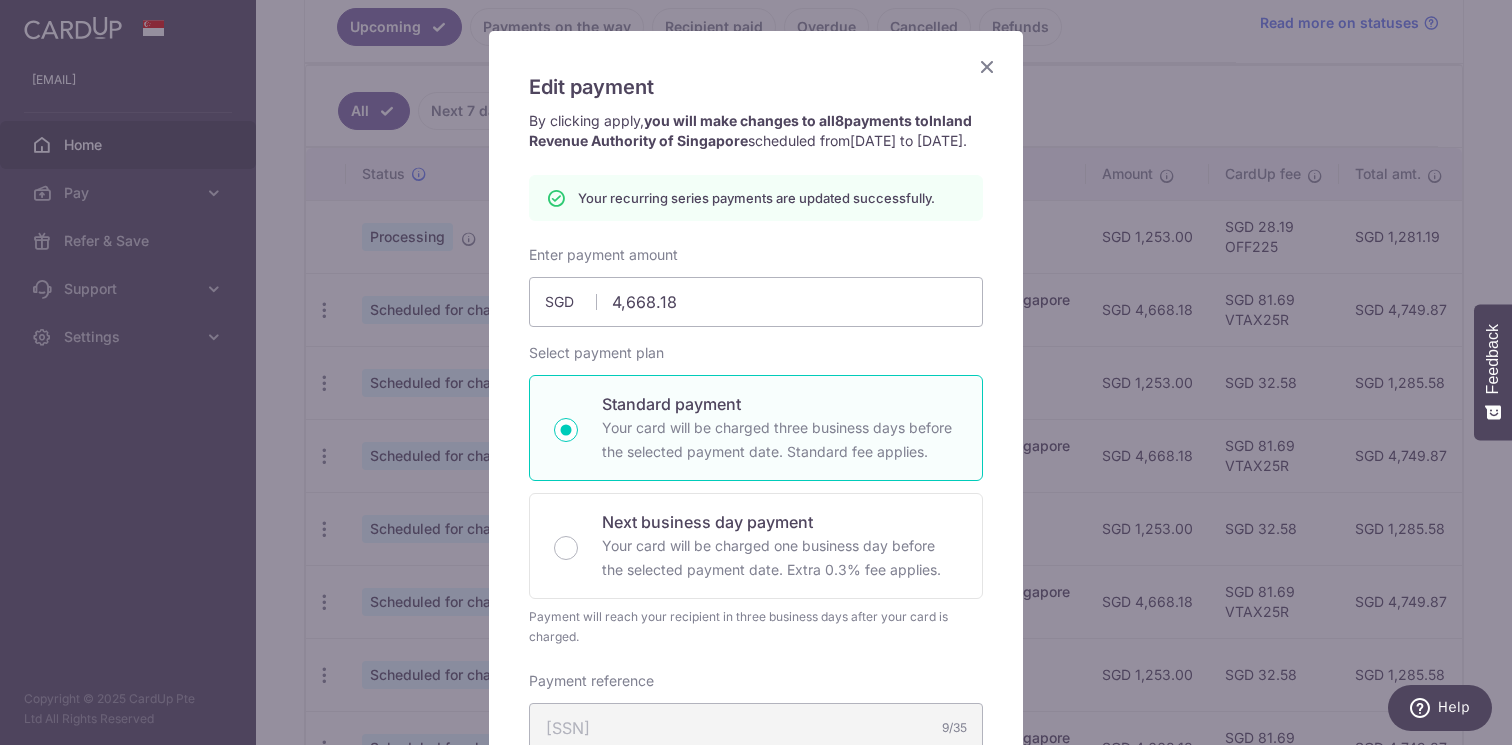 click at bounding box center [987, 66] 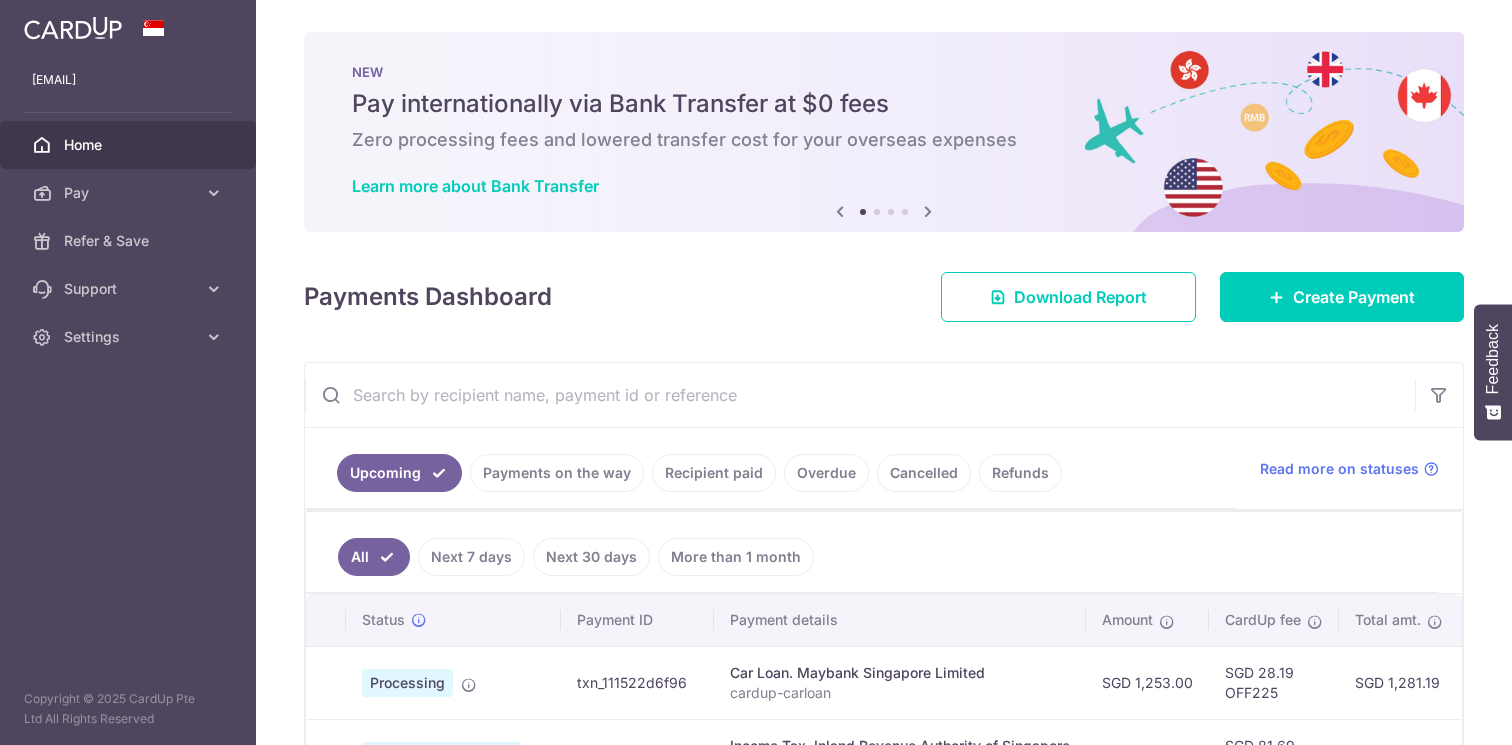 scroll, scrollTop: 0, scrollLeft: 0, axis: both 